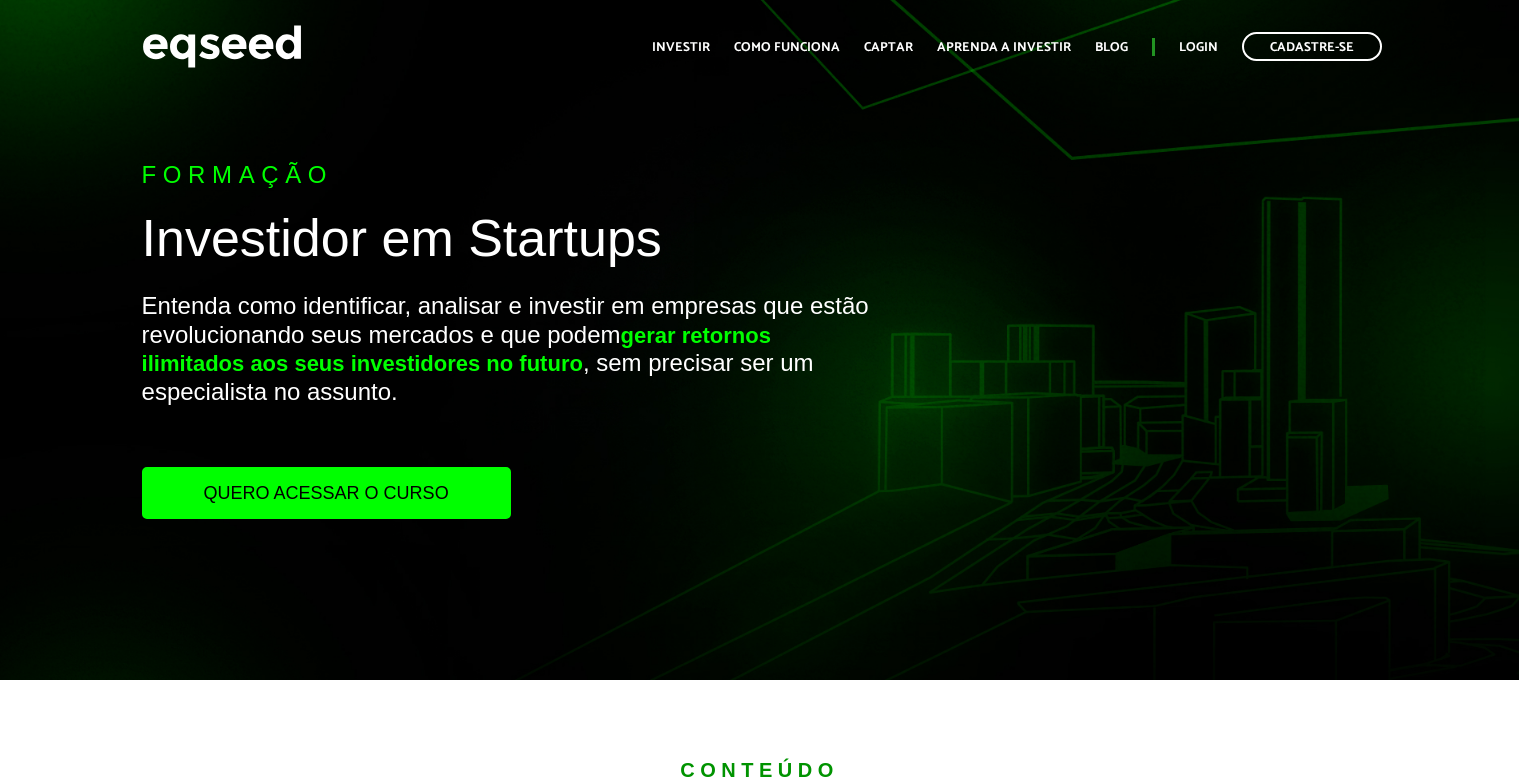 scroll, scrollTop: 0, scrollLeft: 0, axis: both 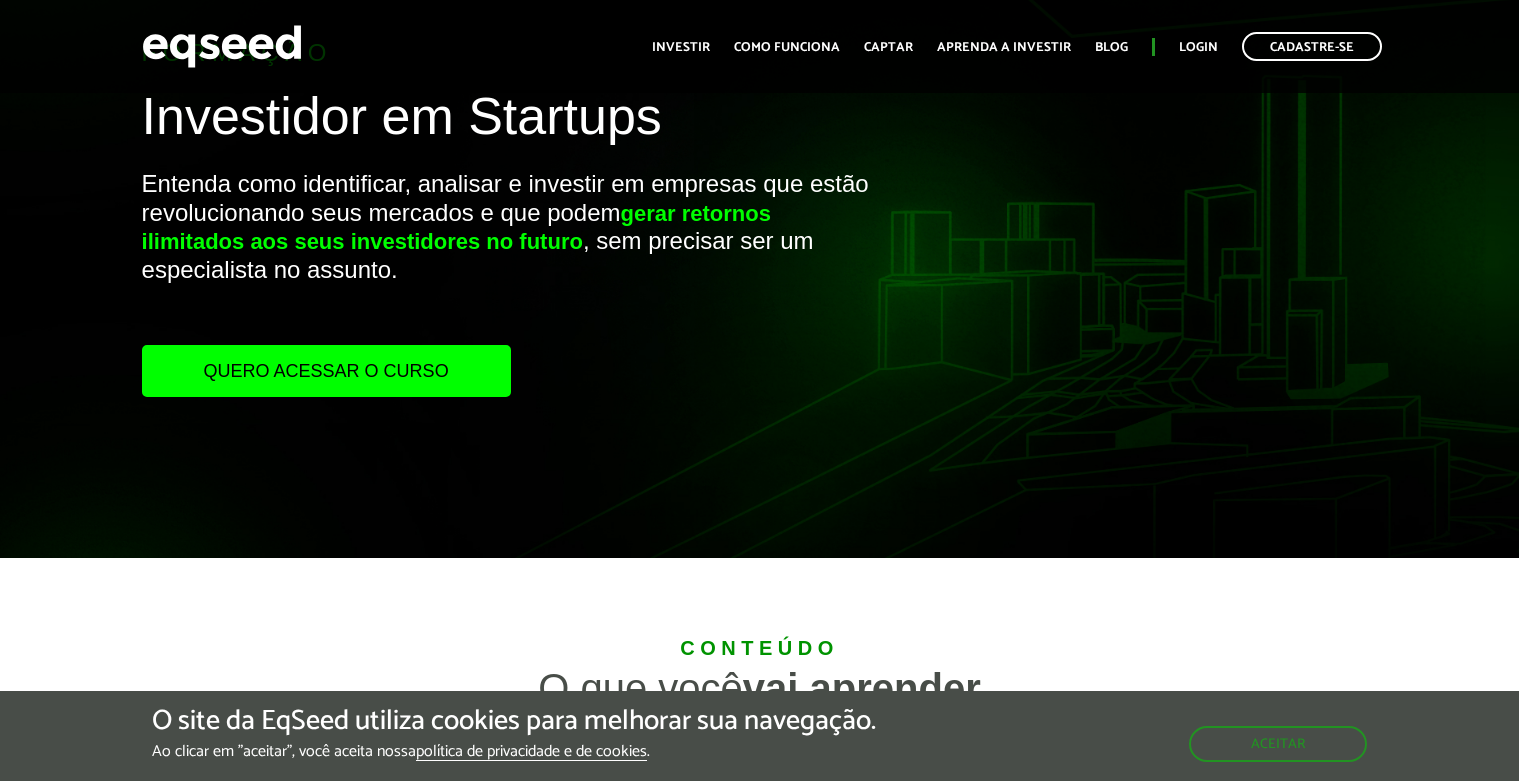 click on "Quero acessar o curso" at bounding box center (326, 371) 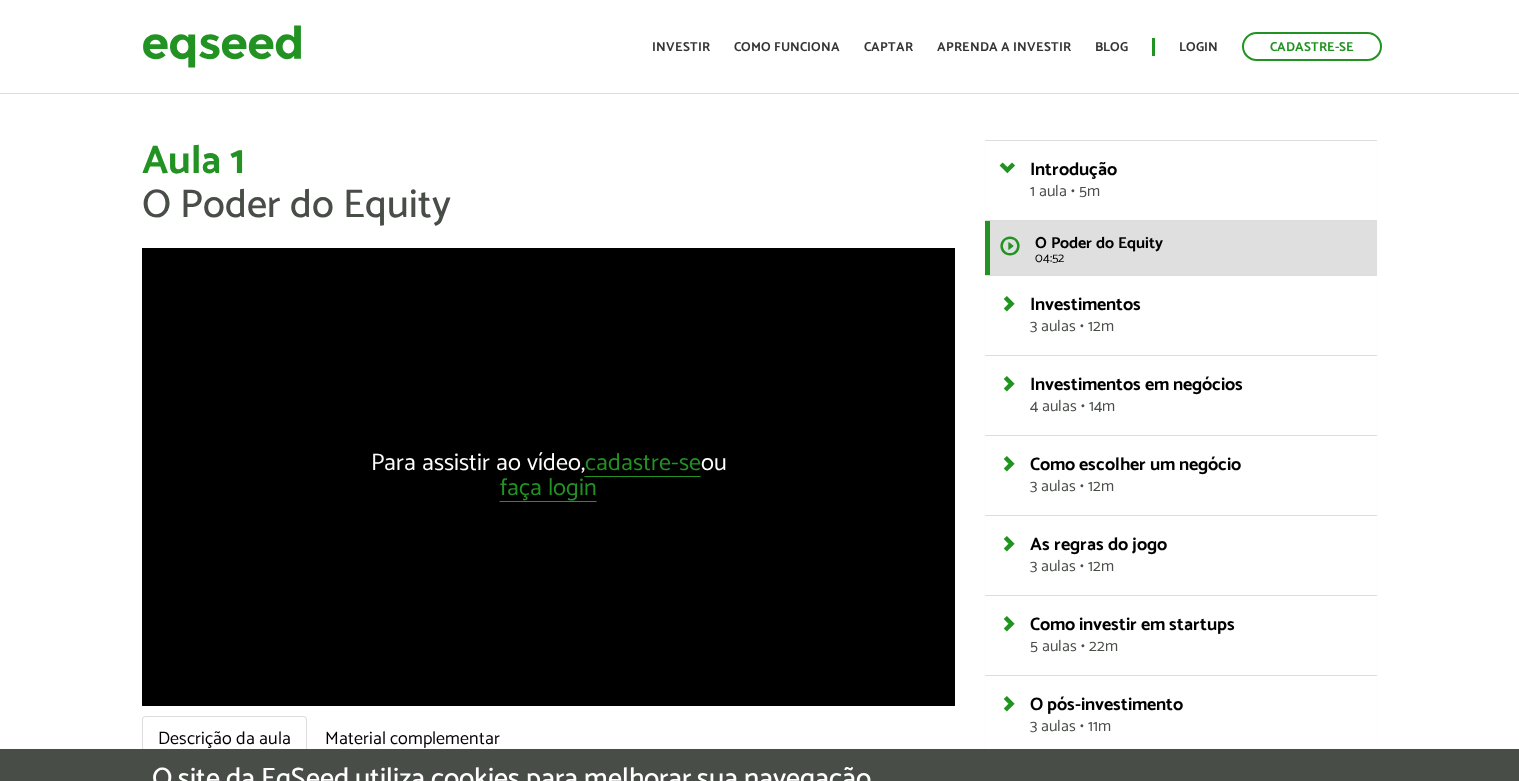 scroll, scrollTop: 0, scrollLeft: 0, axis: both 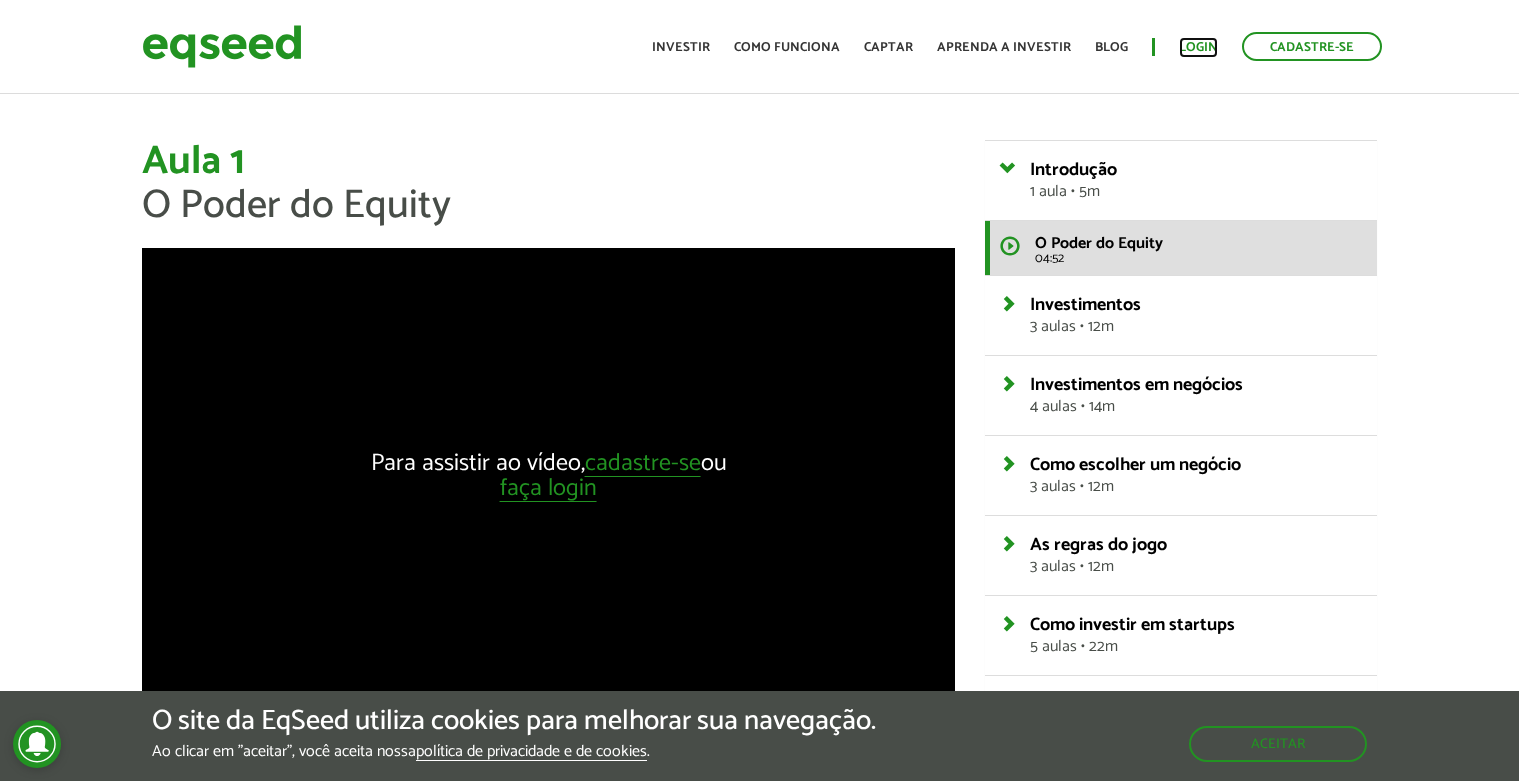 click on "Login" at bounding box center (1198, 47) 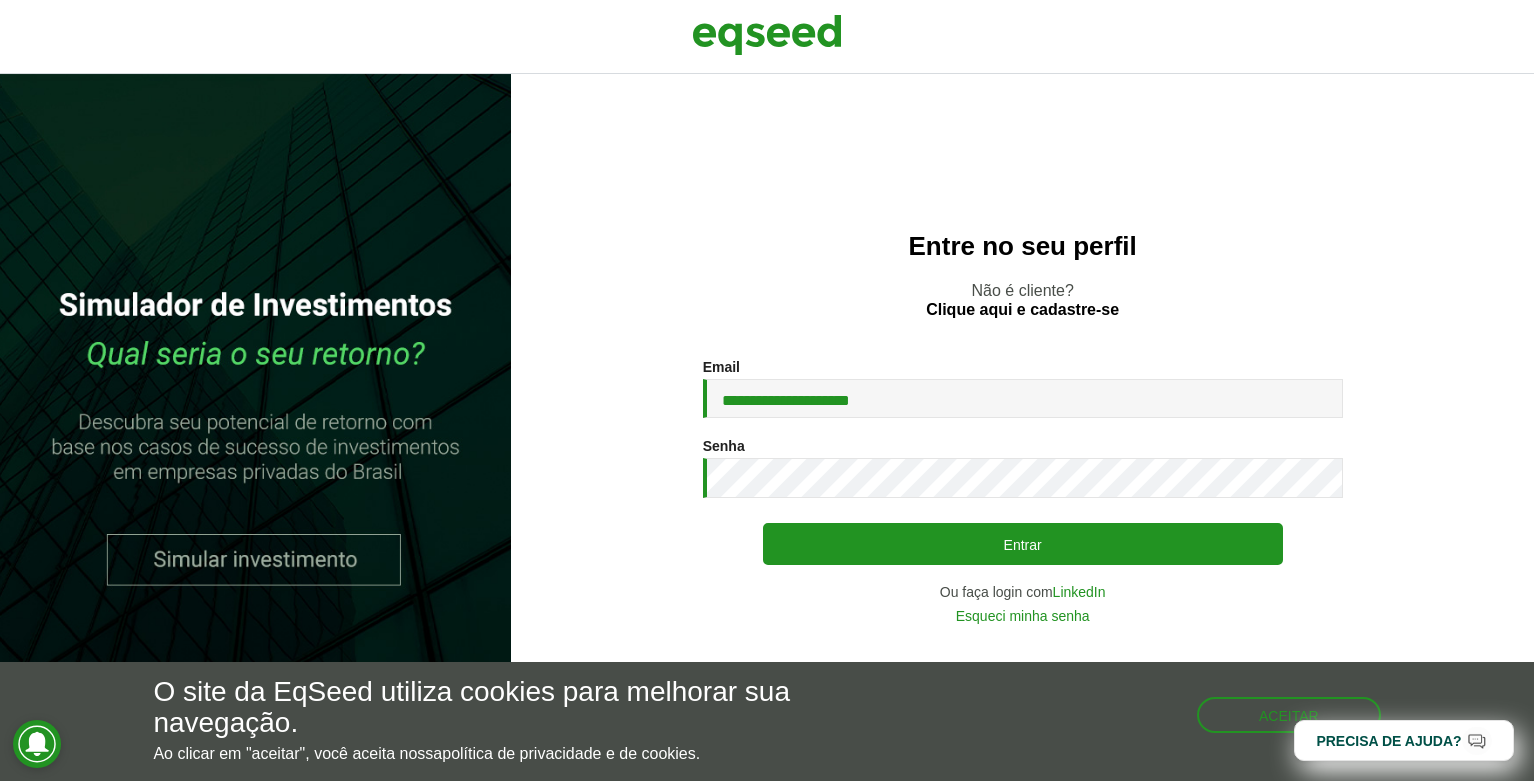 scroll, scrollTop: 0, scrollLeft: 0, axis: both 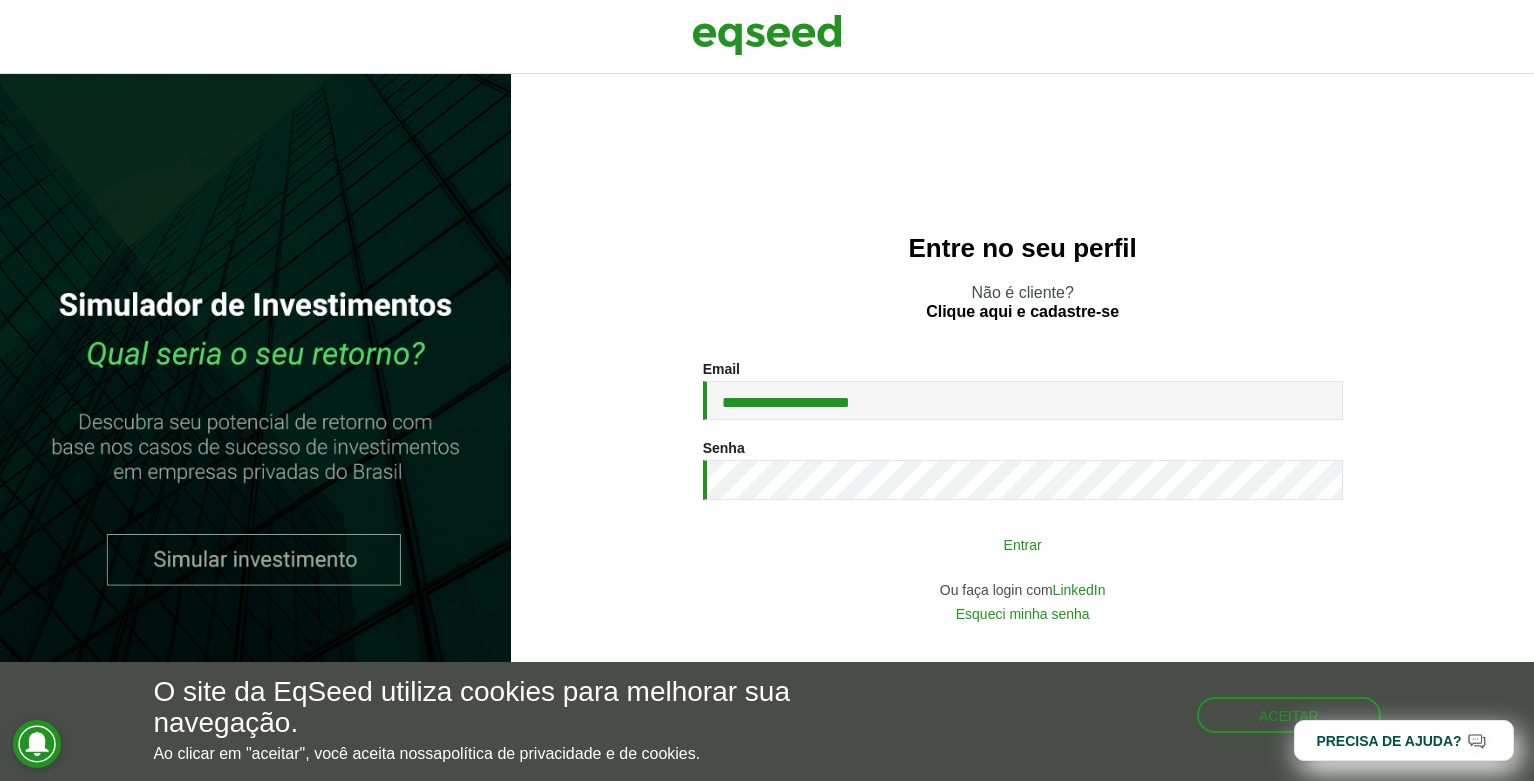 click on "Entrar" at bounding box center [1023, 544] 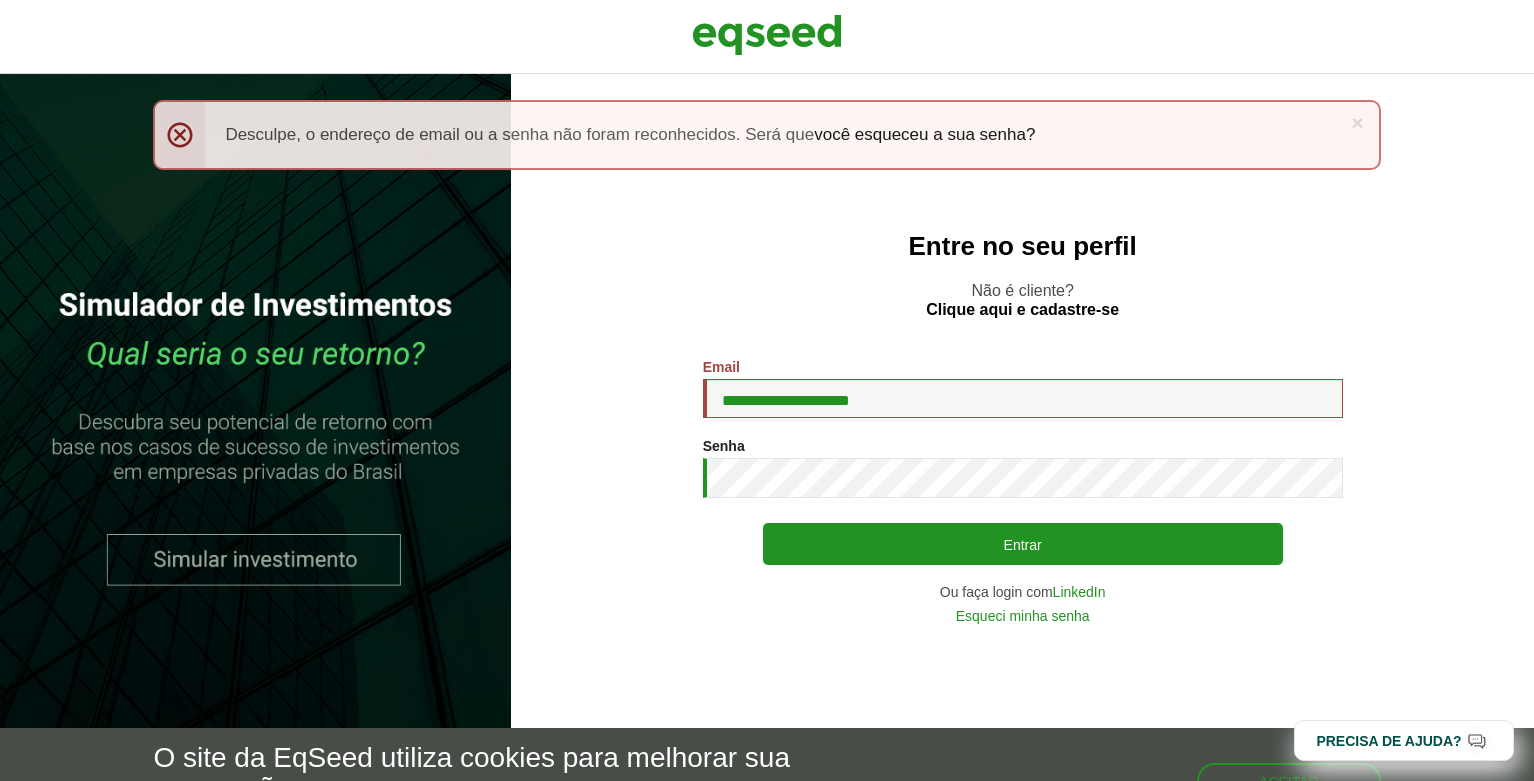 scroll, scrollTop: 0, scrollLeft: 0, axis: both 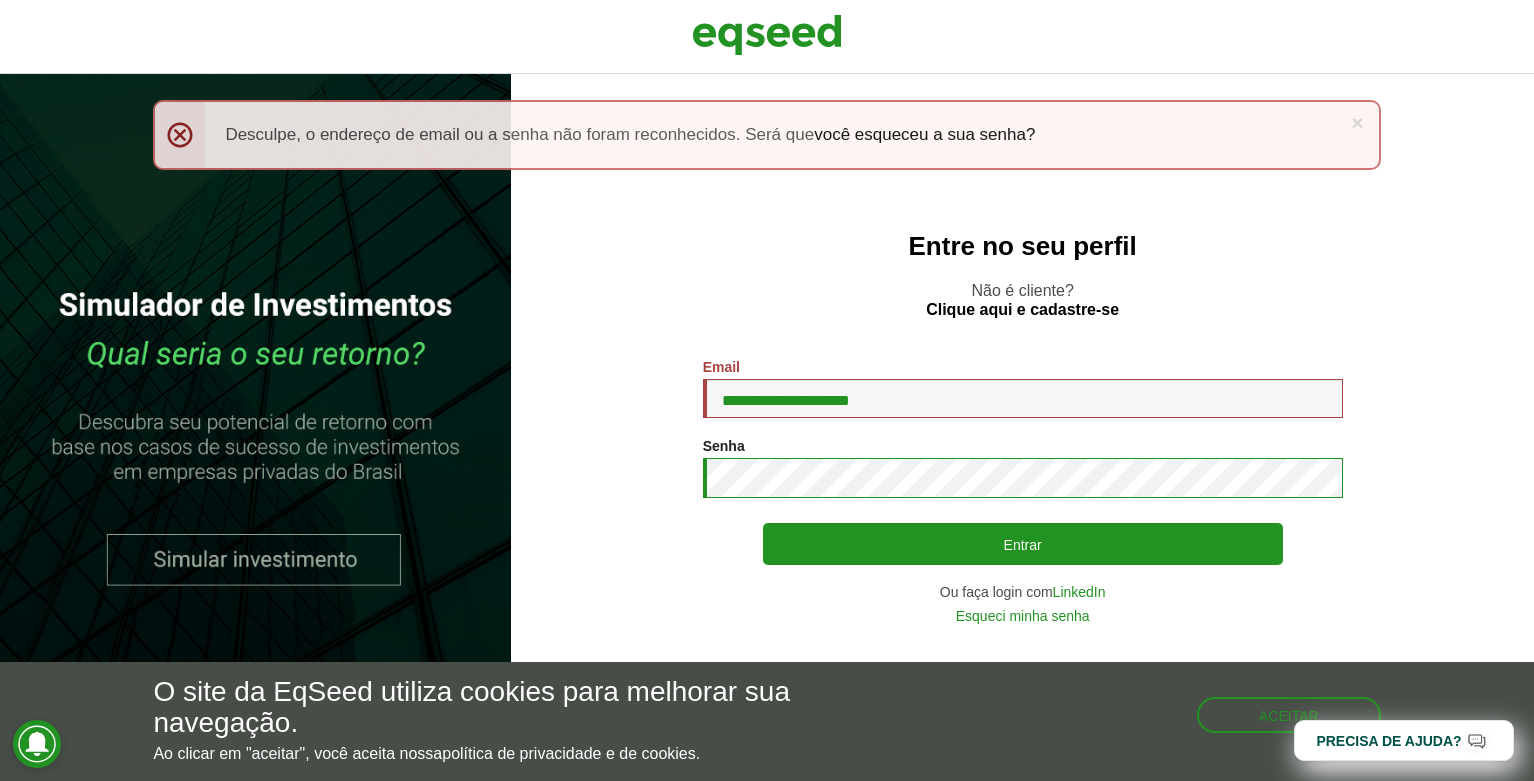 click on "Entrar" at bounding box center (1023, 544) 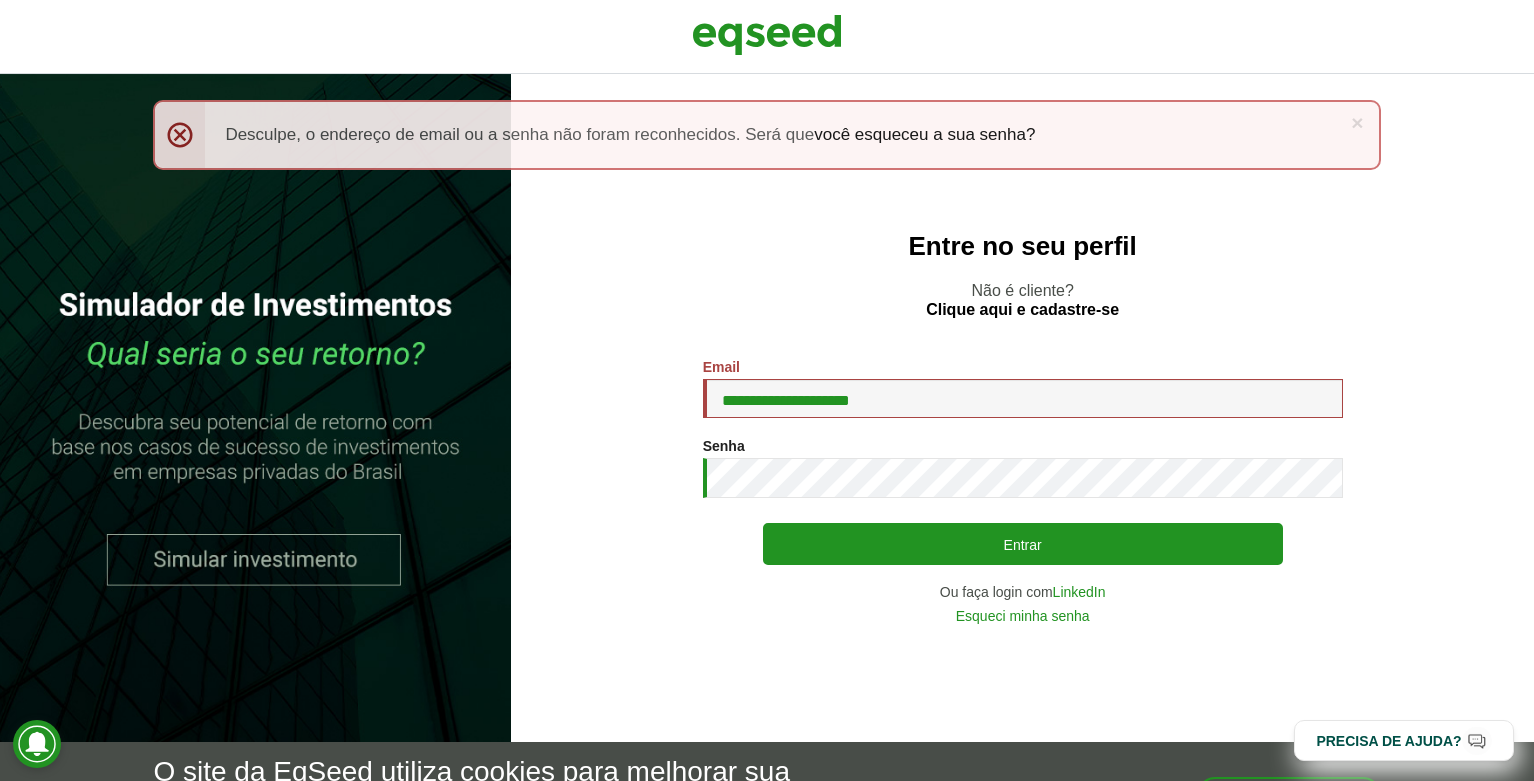 scroll, scrollTop: 0, scrollLeft: 0, axis: both 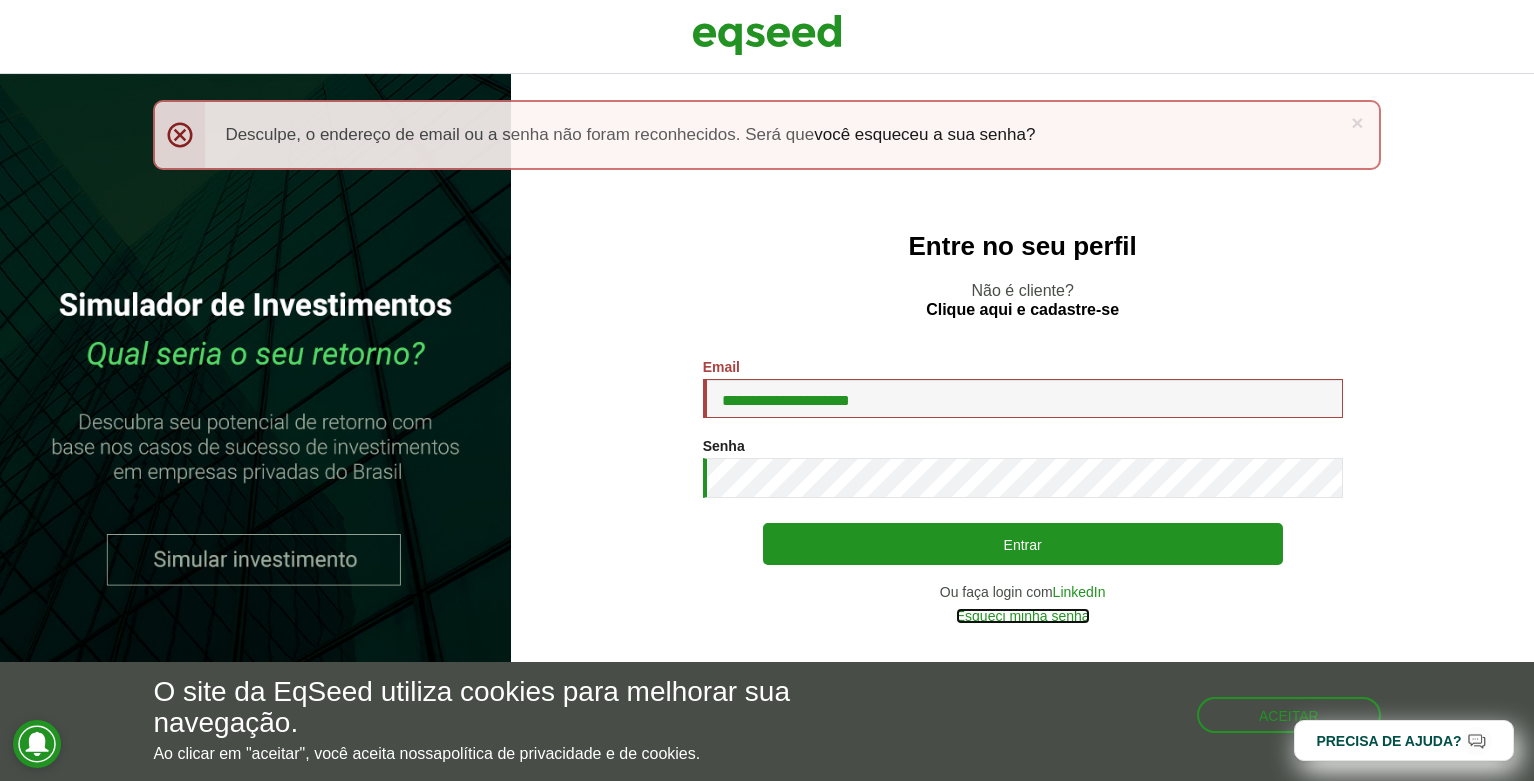 click on "Esqueci minha senha" at bounding box center (1023, 616) 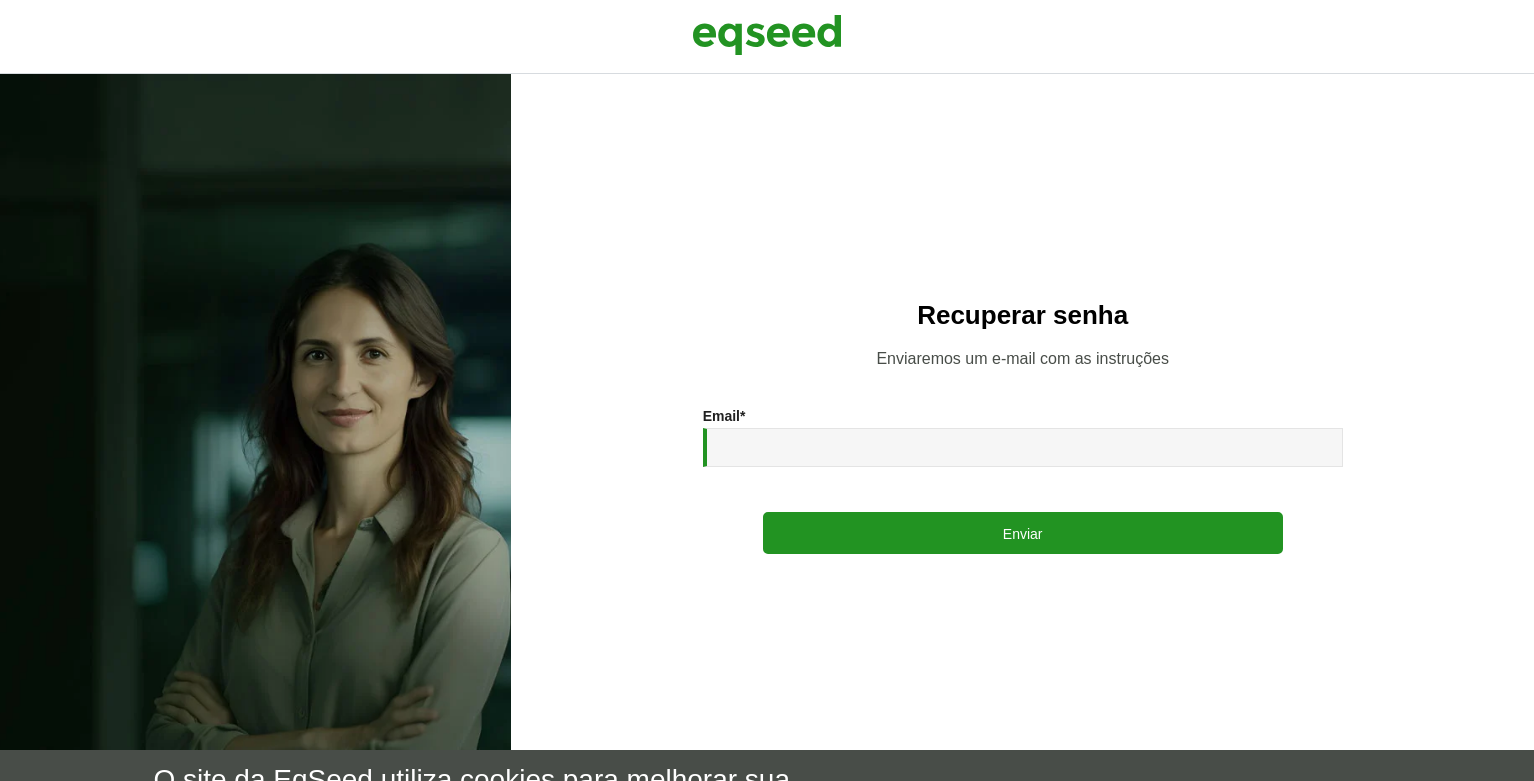 scroll, scrollTop: 0, scrollLeft: 0, axis: both 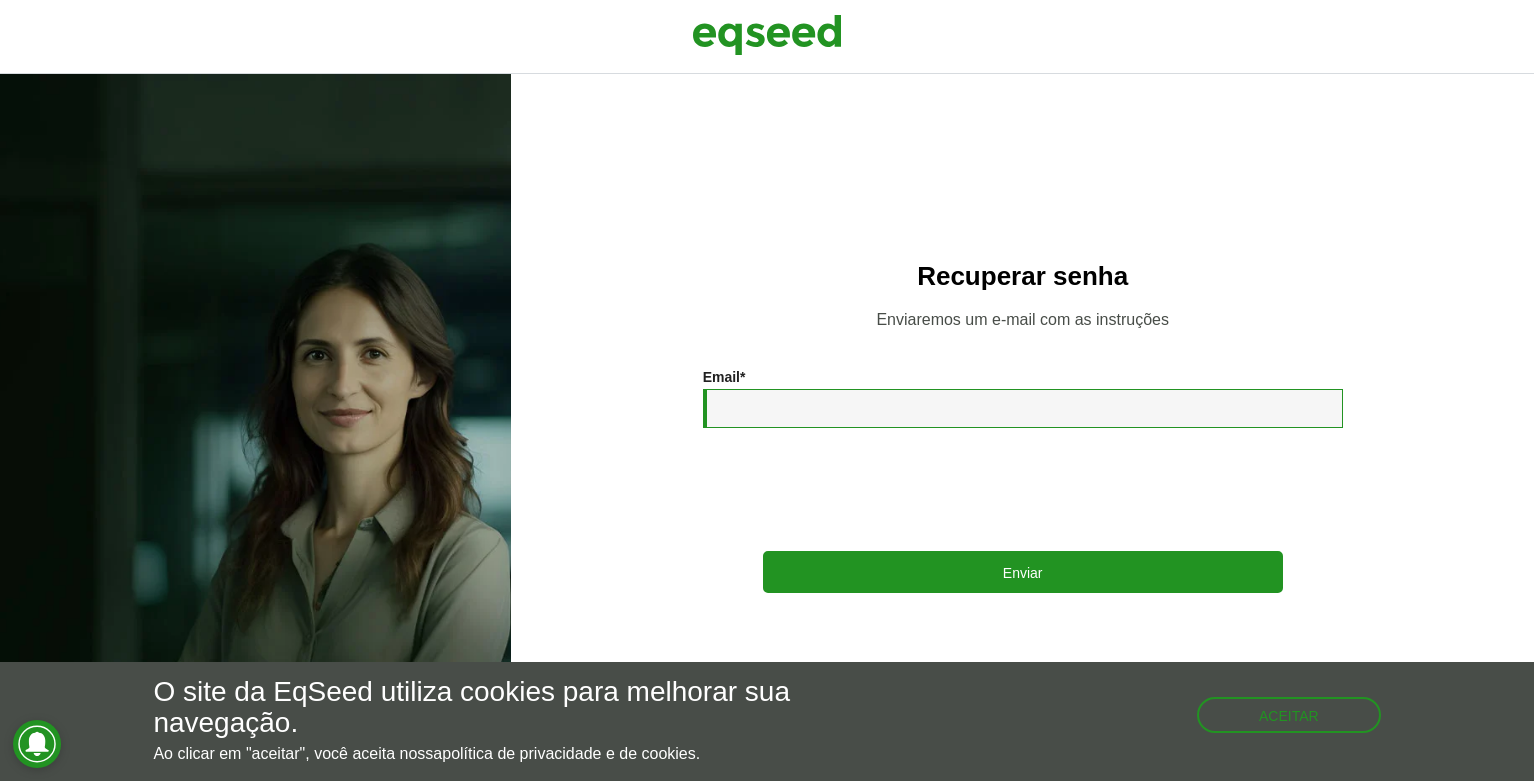 click on "Email  *" at bounding box center [1023, 408] 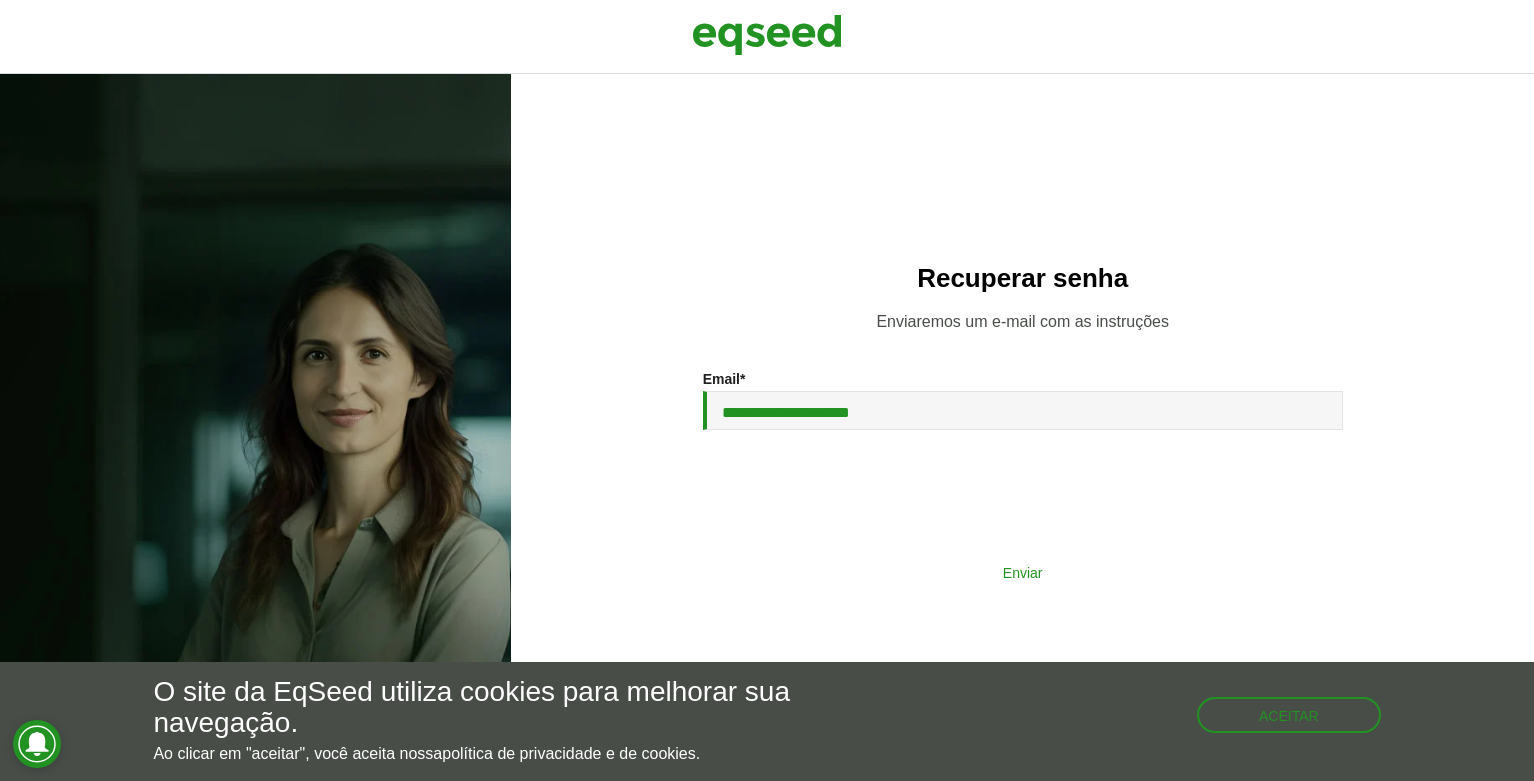click on "Enviar" at bounding box center [1023, 572] 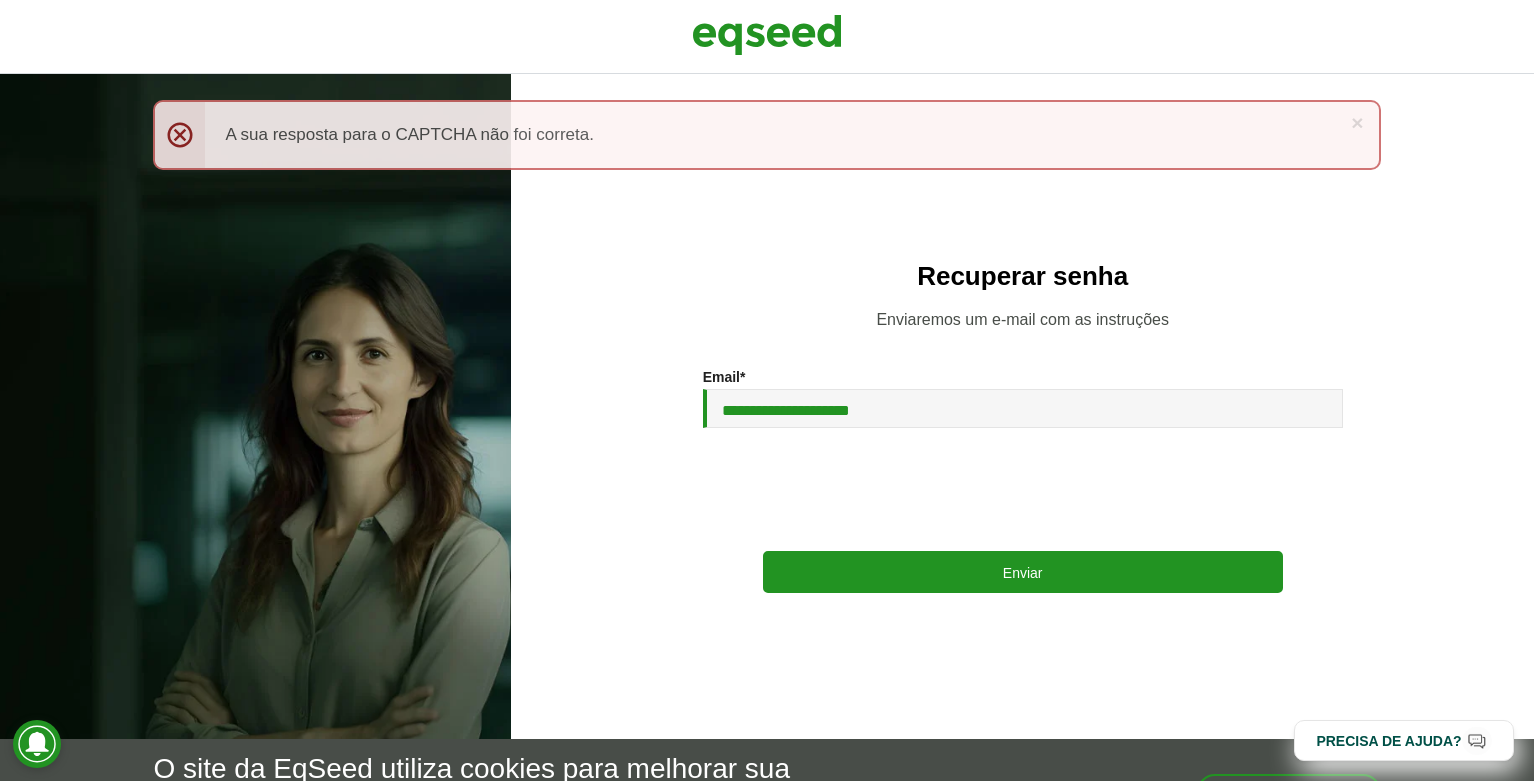 scroll, scrollTop: 0, scrollLeft: 0, axis: both 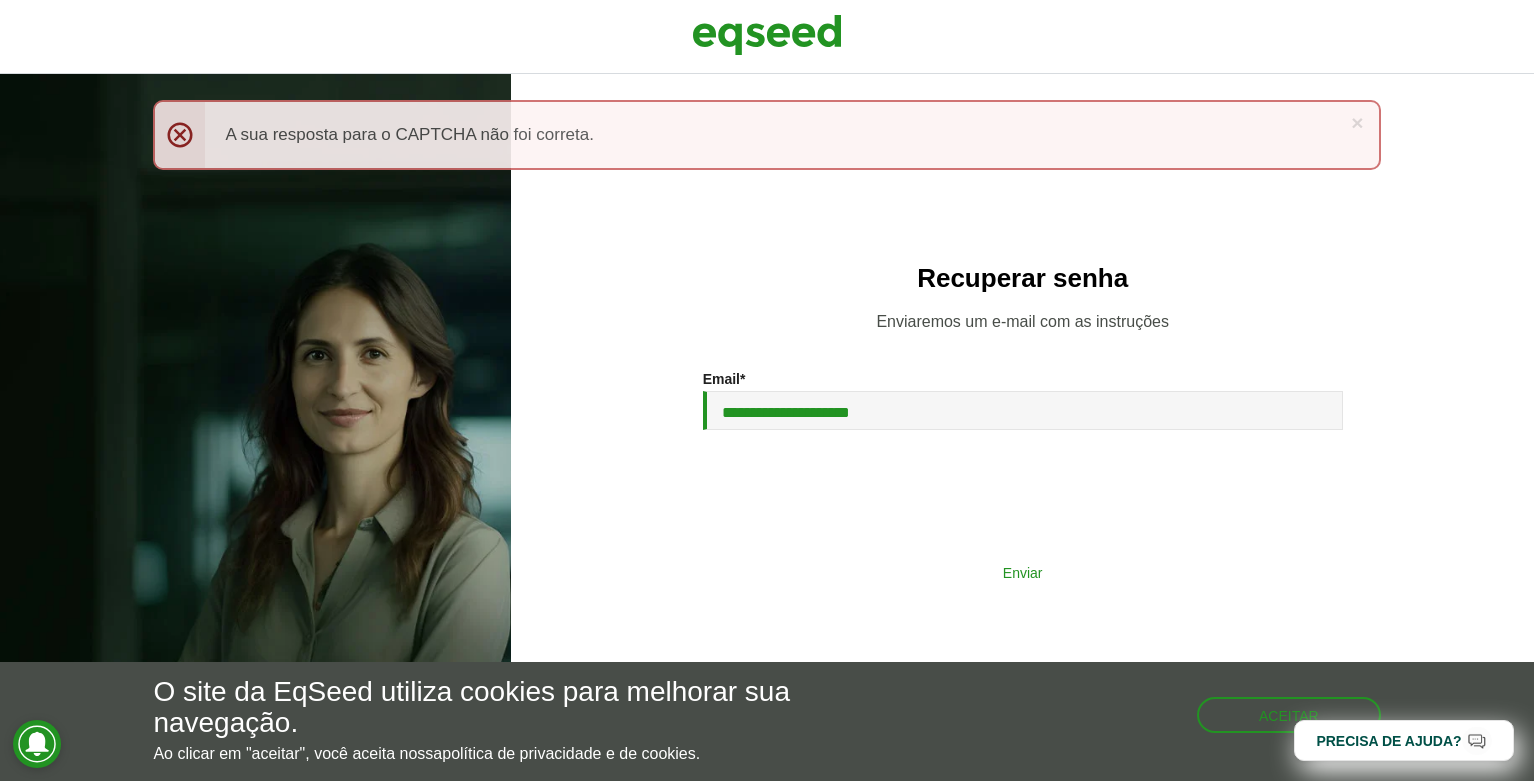 click on "Enviar" at bounding box center [1023, 572] 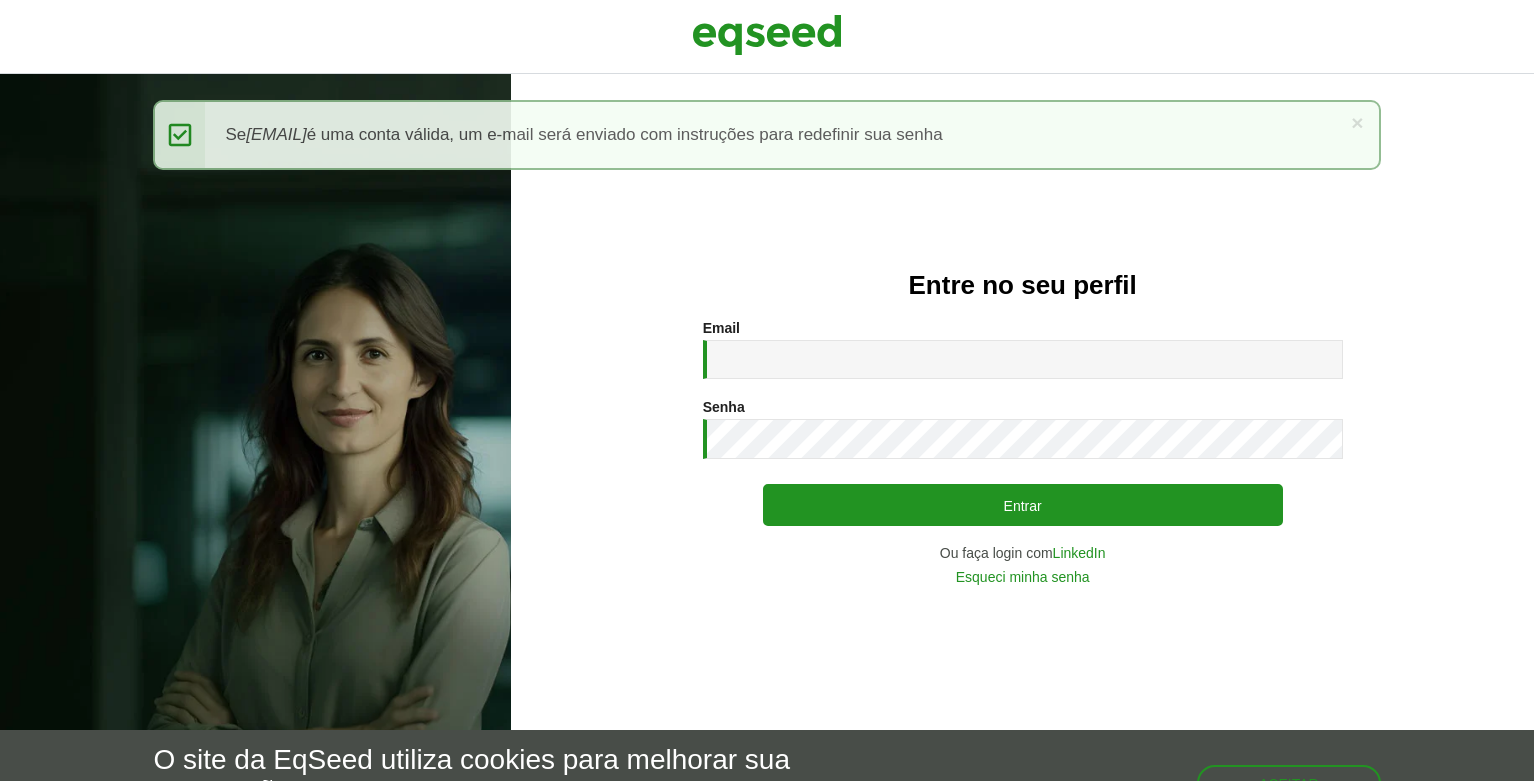 scroll, scrollTop: 0, scrollLeft: 0, axis: both 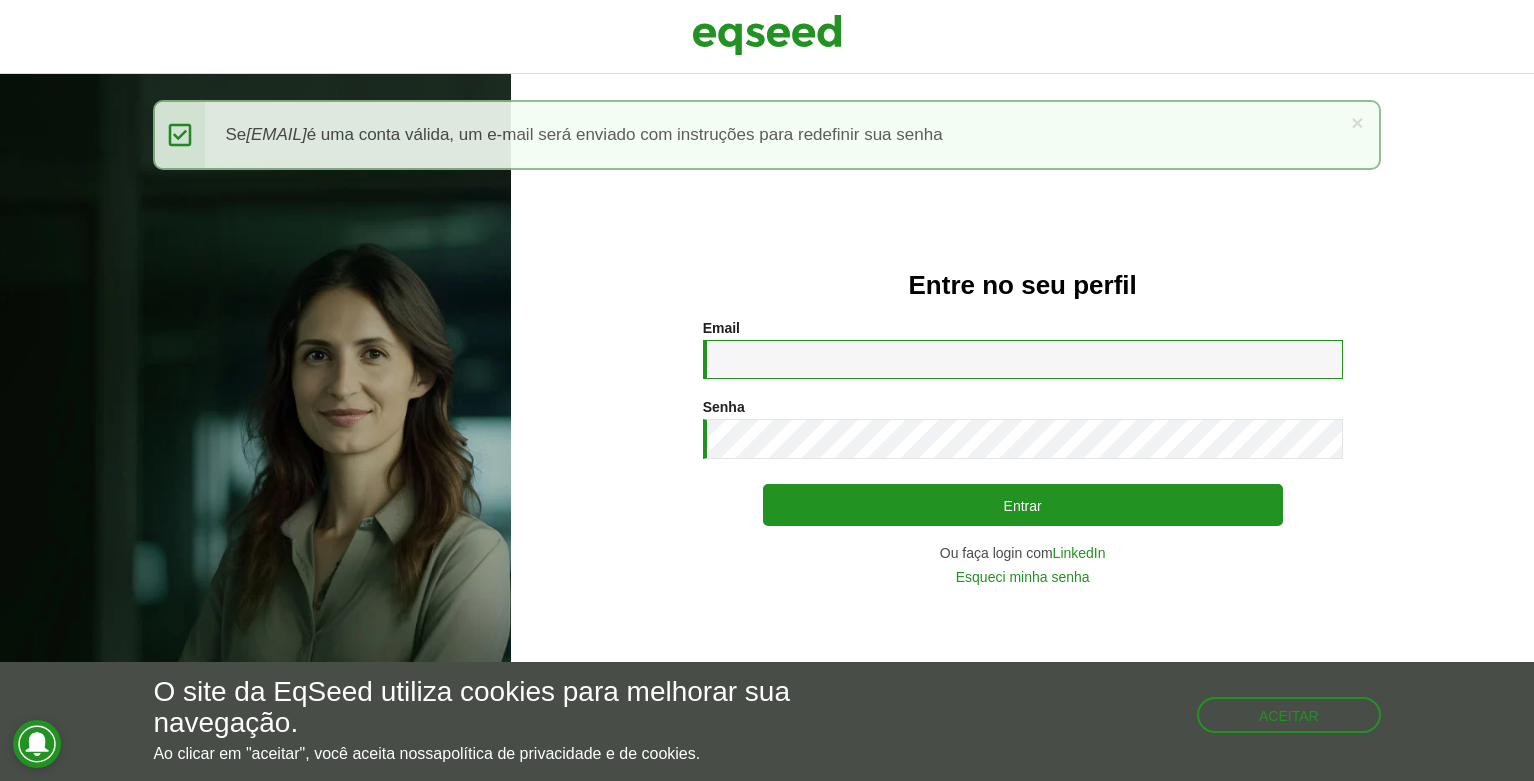 click on "Email  *" at bounding box center [1023, 359] 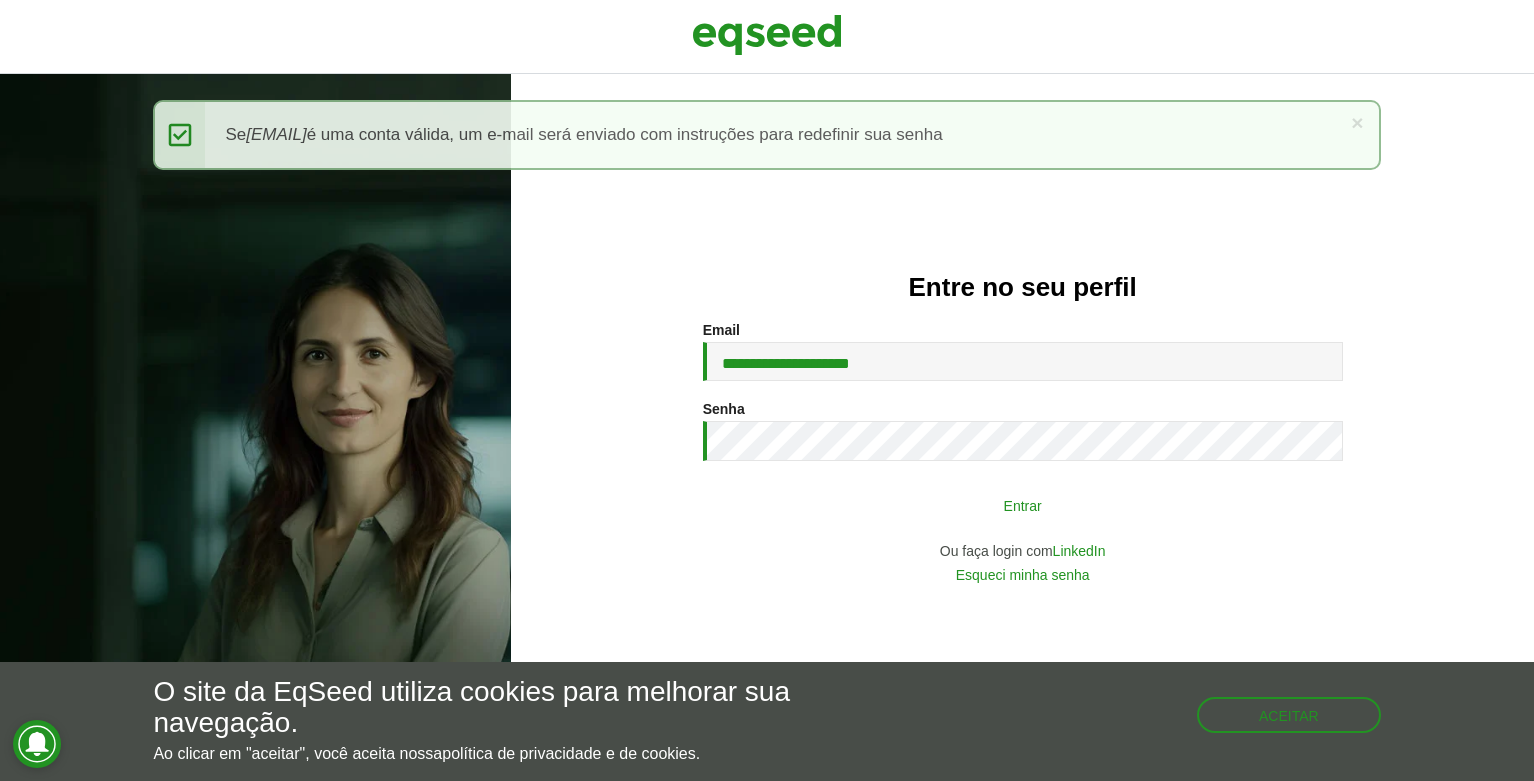 click on "Entrar" at bounding box center [1023, 505] 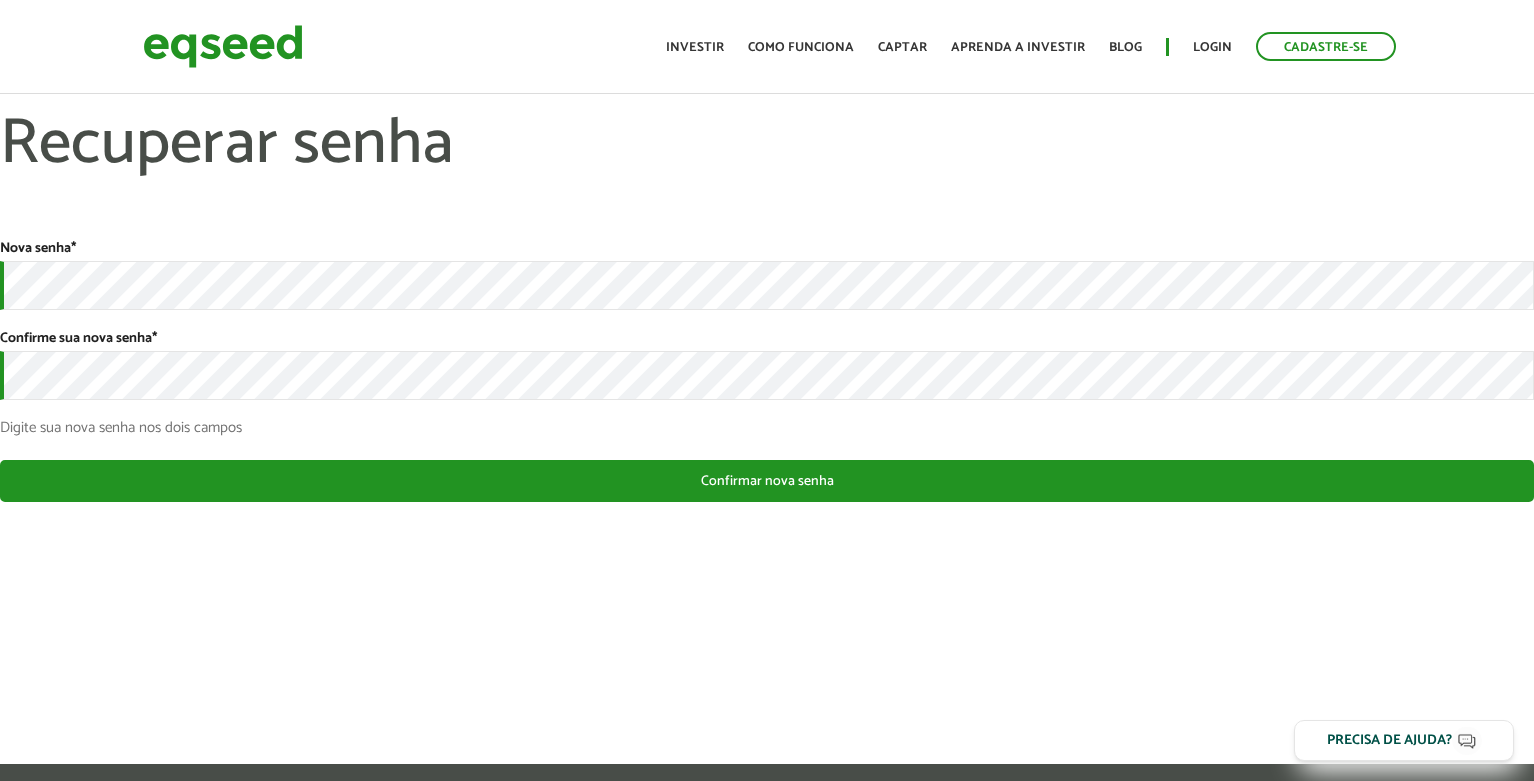 scroll, scrollTop: 0, scrollLeft: 0, axis: both 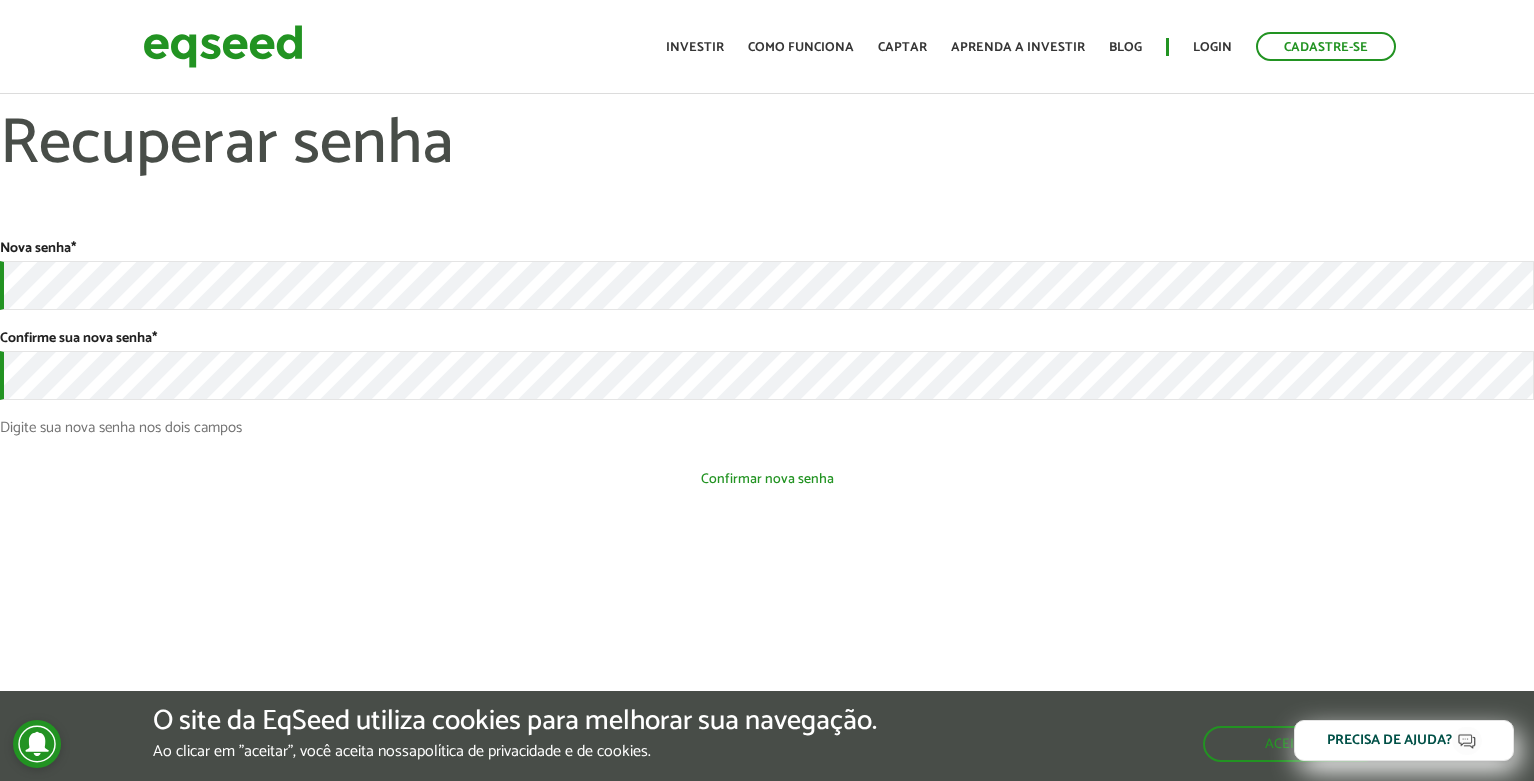 click on "Confirmar nova senha" at bounding box center [767, 479] 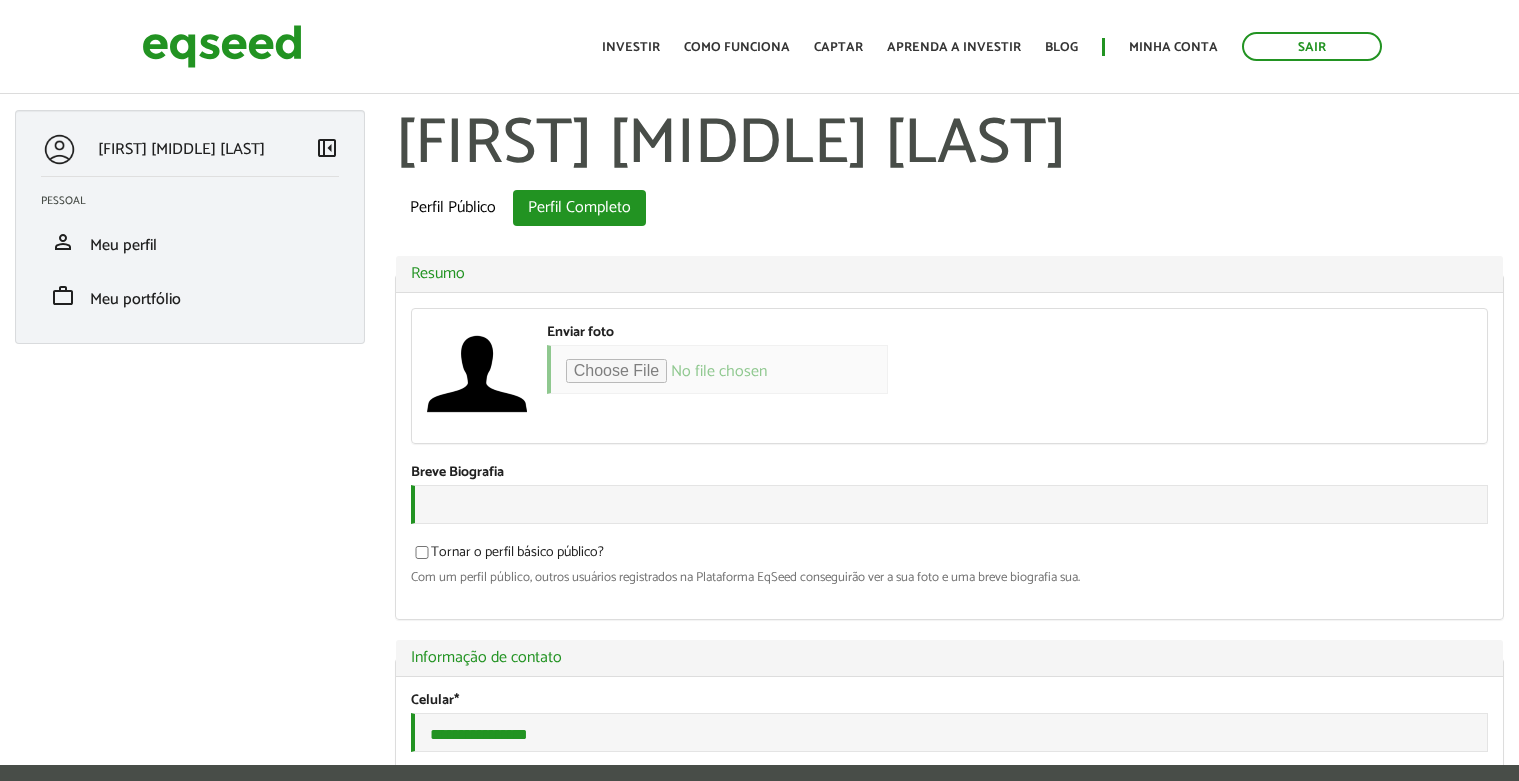 scroll, scrollTop: 0, scrollLeft: 0, axis: both 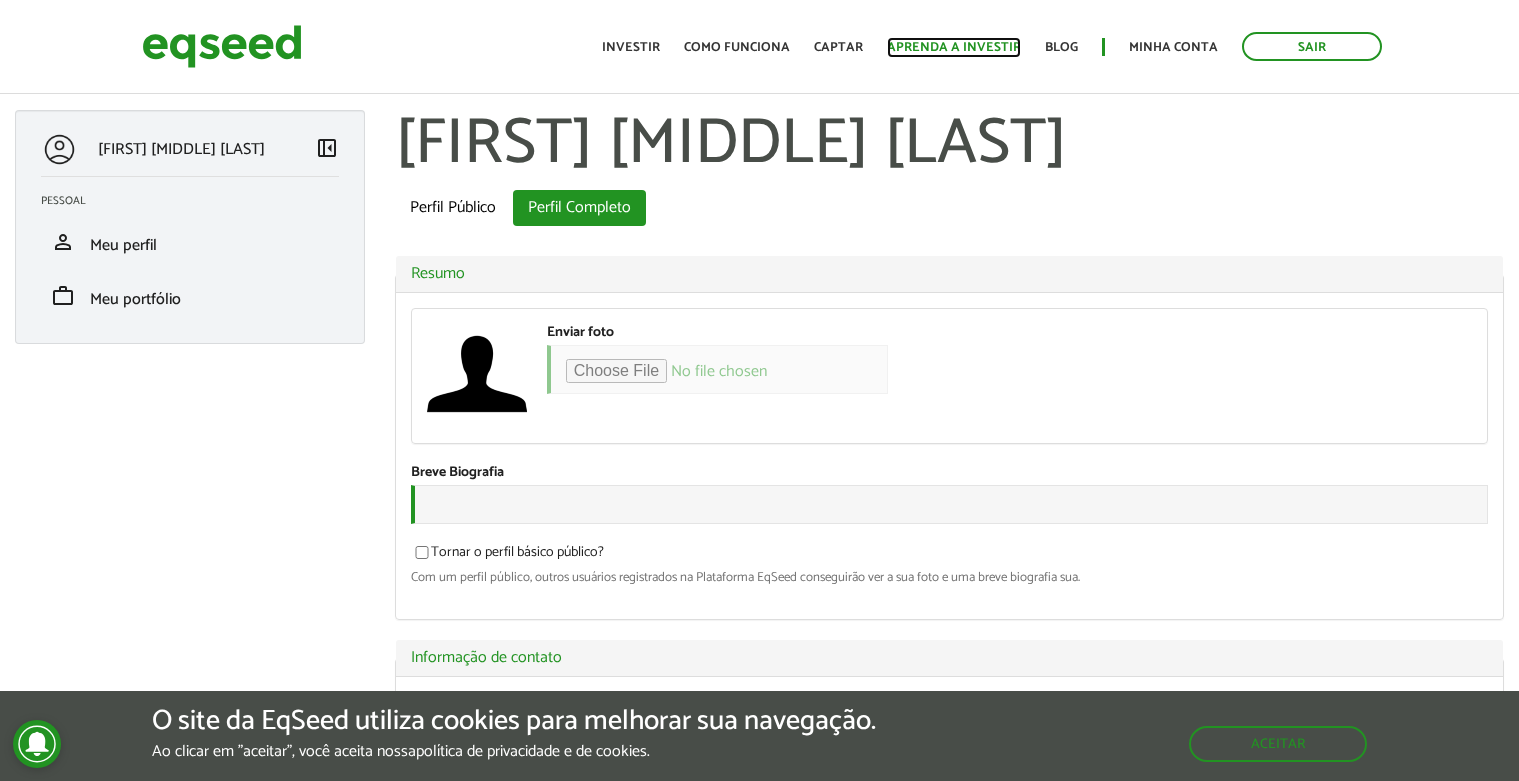 click on "Aprenda a investir" at bounding box center (954, 47) 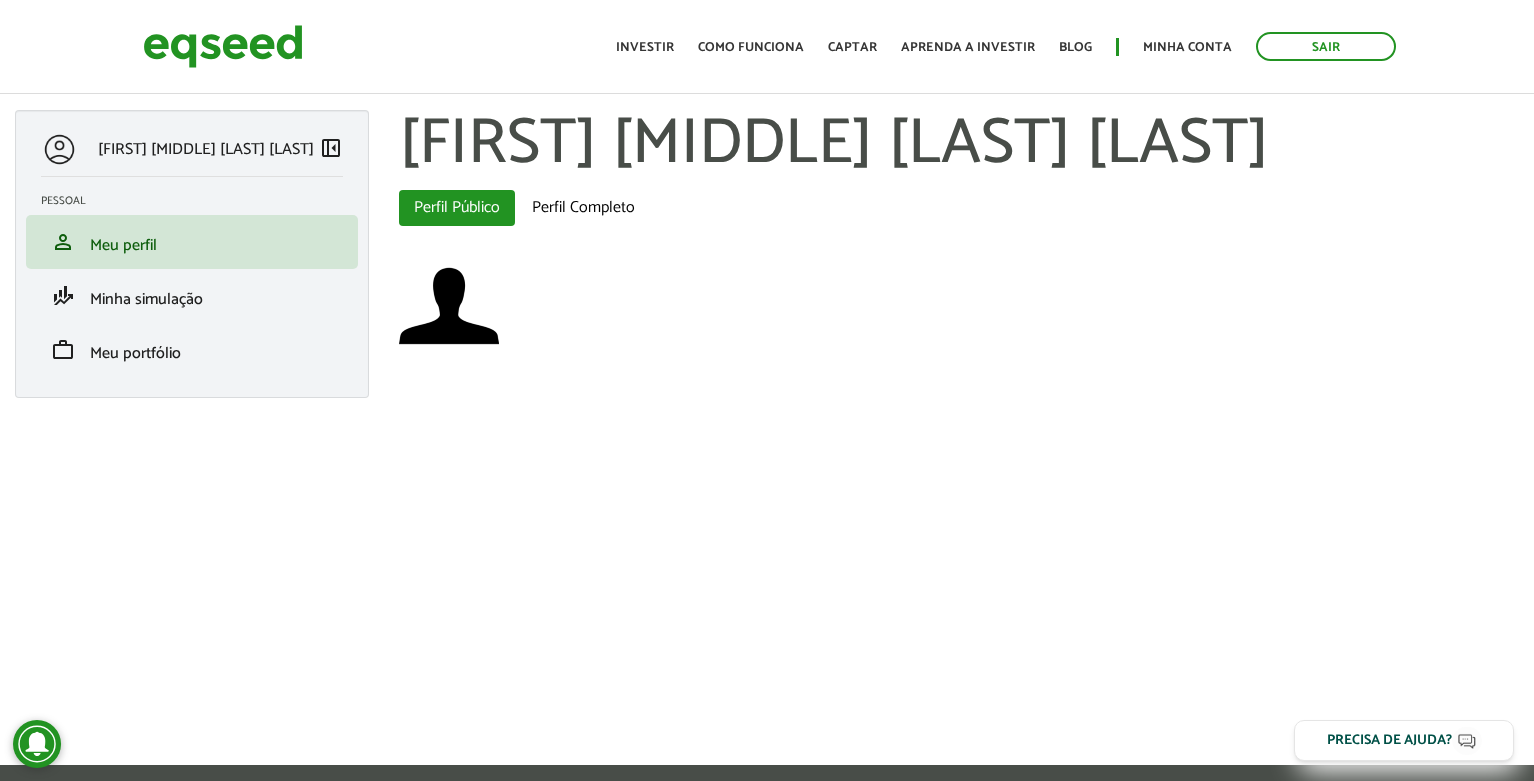 scroll, scrollTop: 0, scrollLeft: 0, axis: both 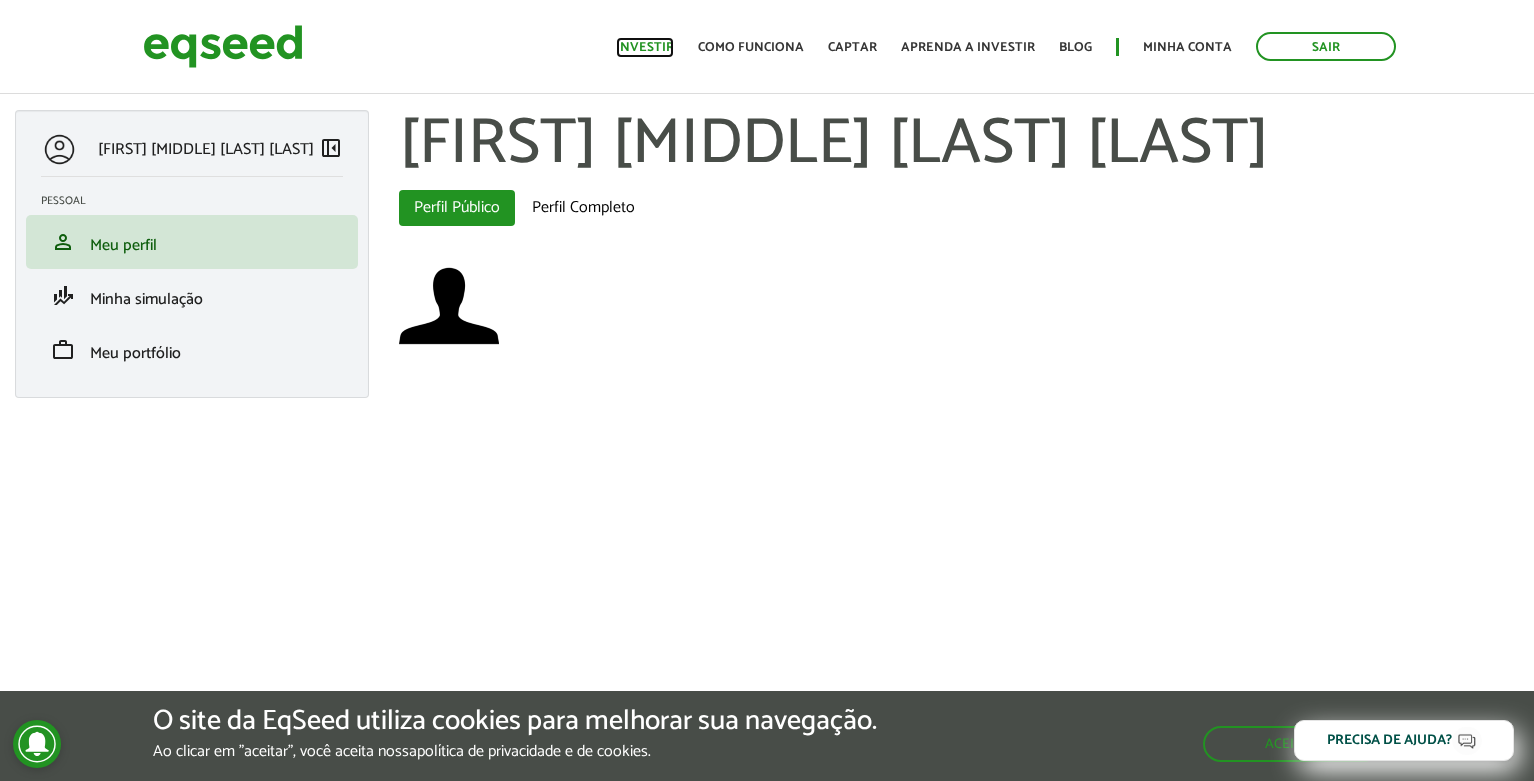 click on "Investir" at bounding box center (645, 47) 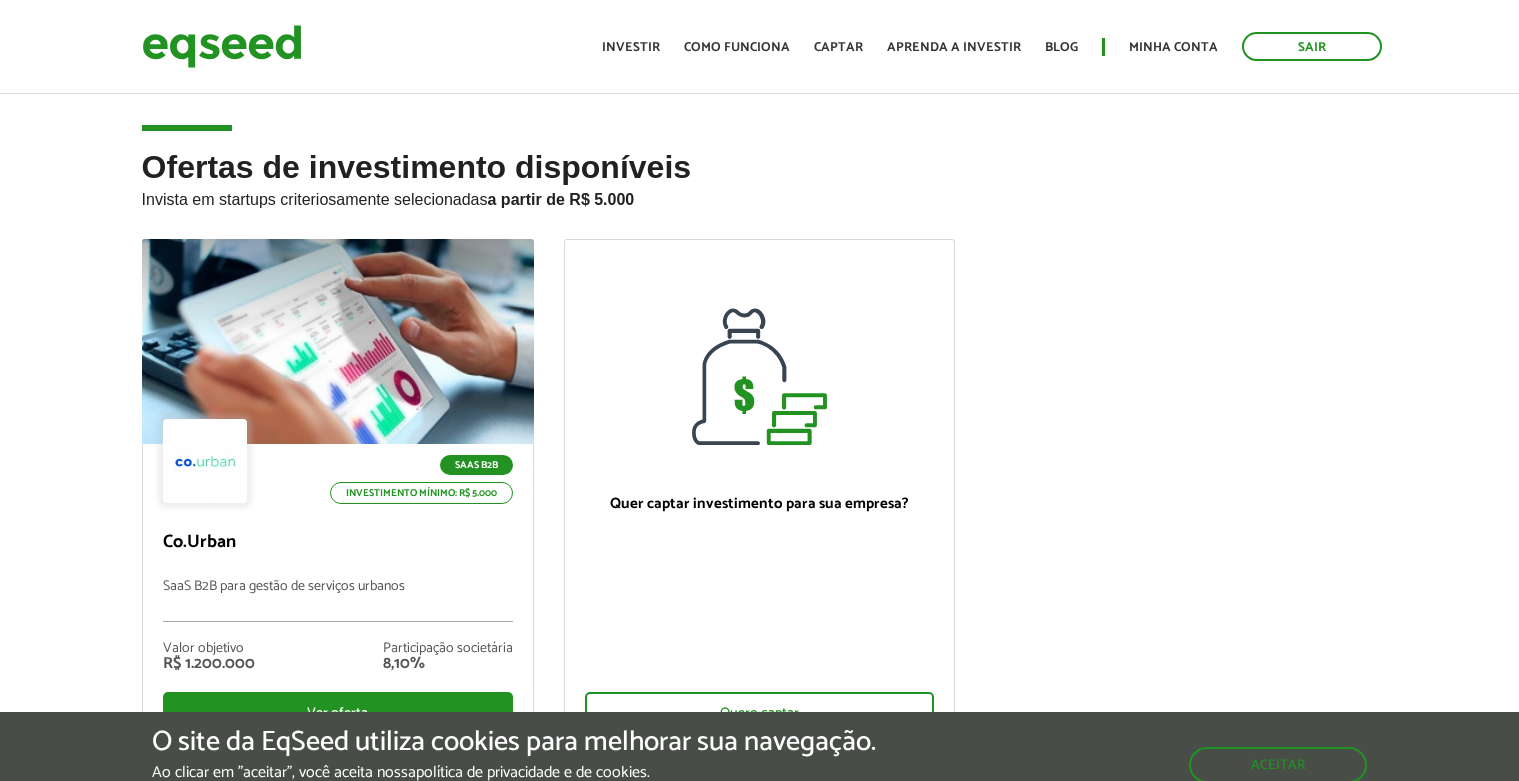 scroll, scrollTop: 0, scrollLeft: 0, axis: both 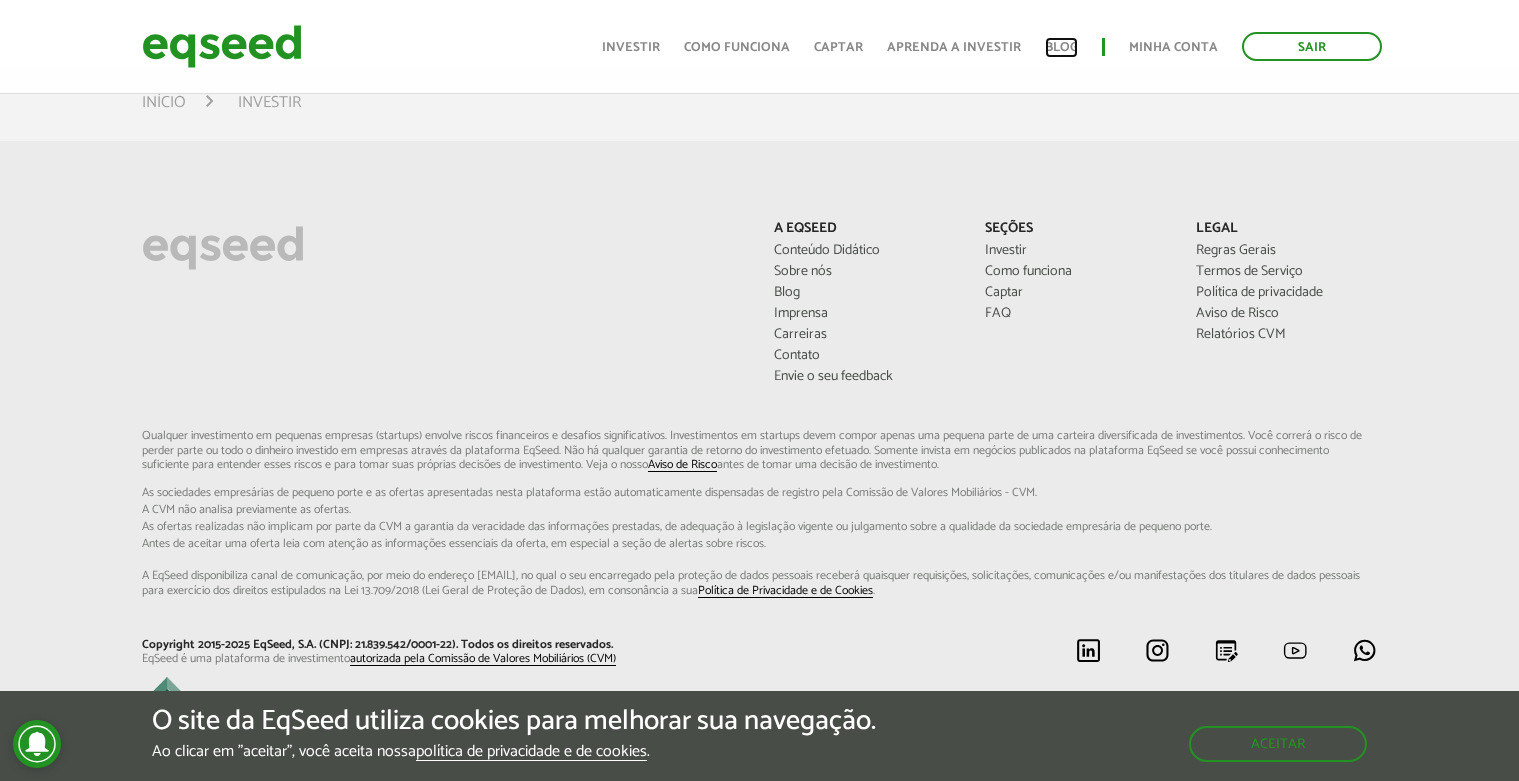 click on "Blog" at bounding box center (1061, 47) 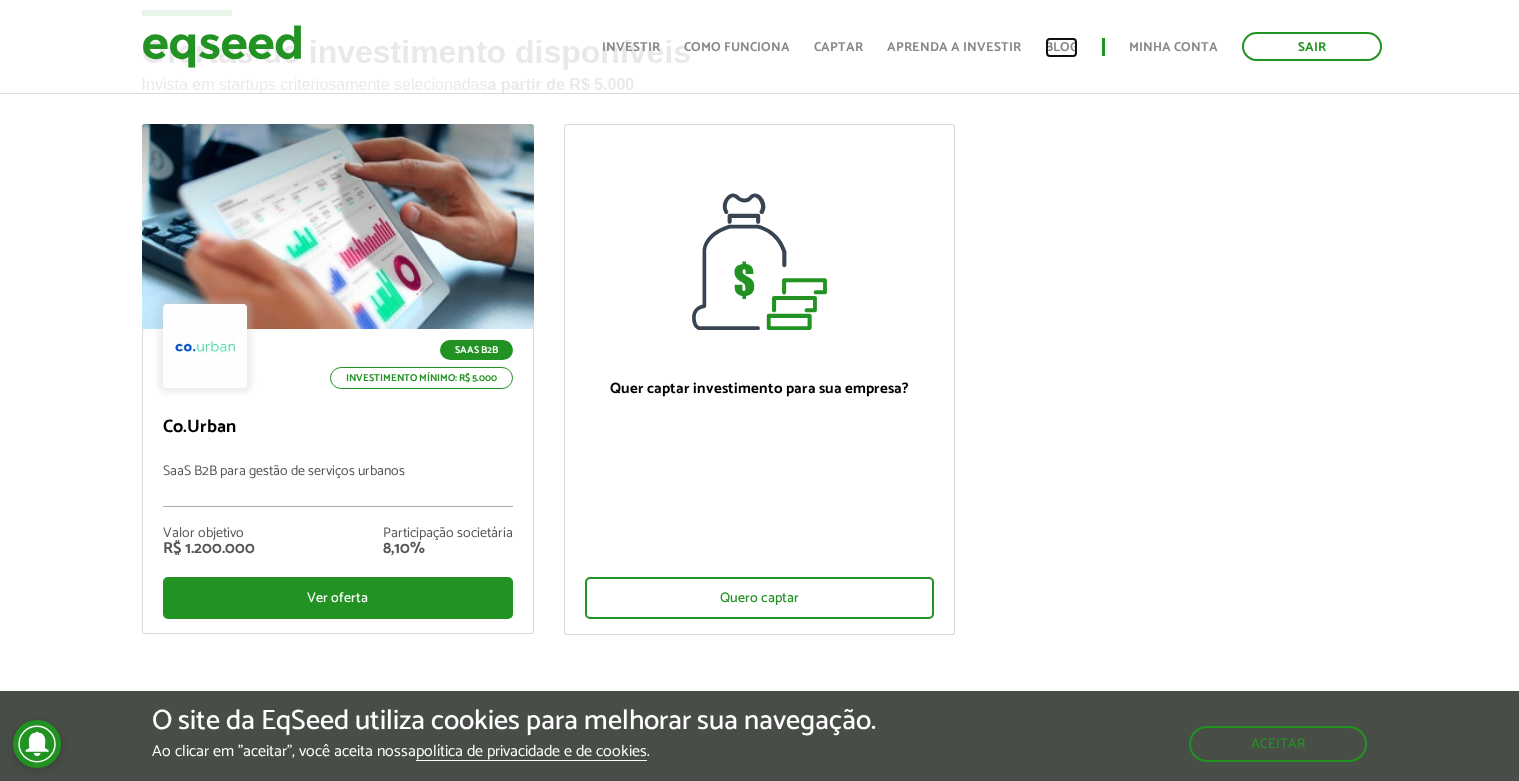 scroll, scrollTop: 0, scrollLeft: 0, axis: both 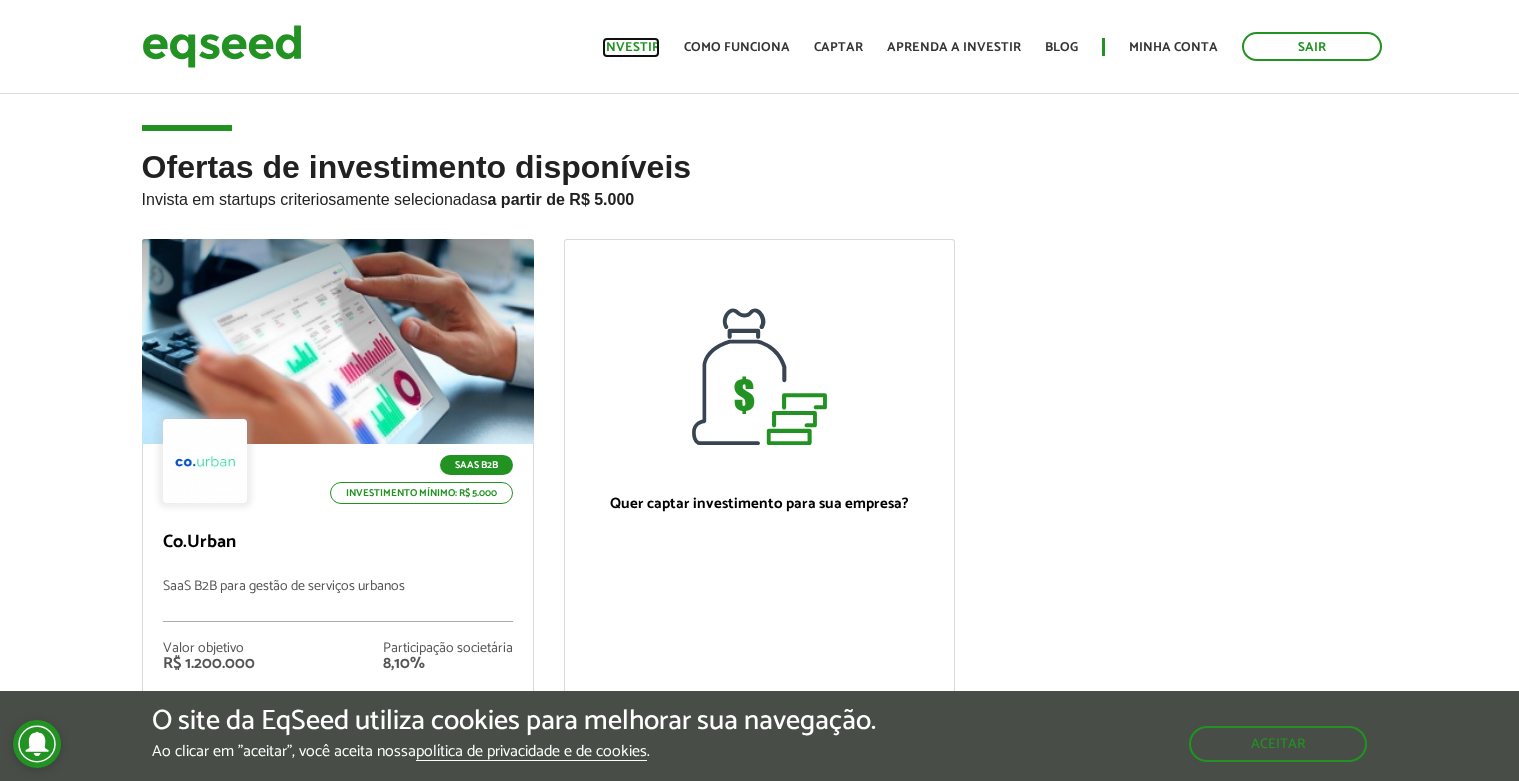 click on "Investir" at bounding box center (631, 47) 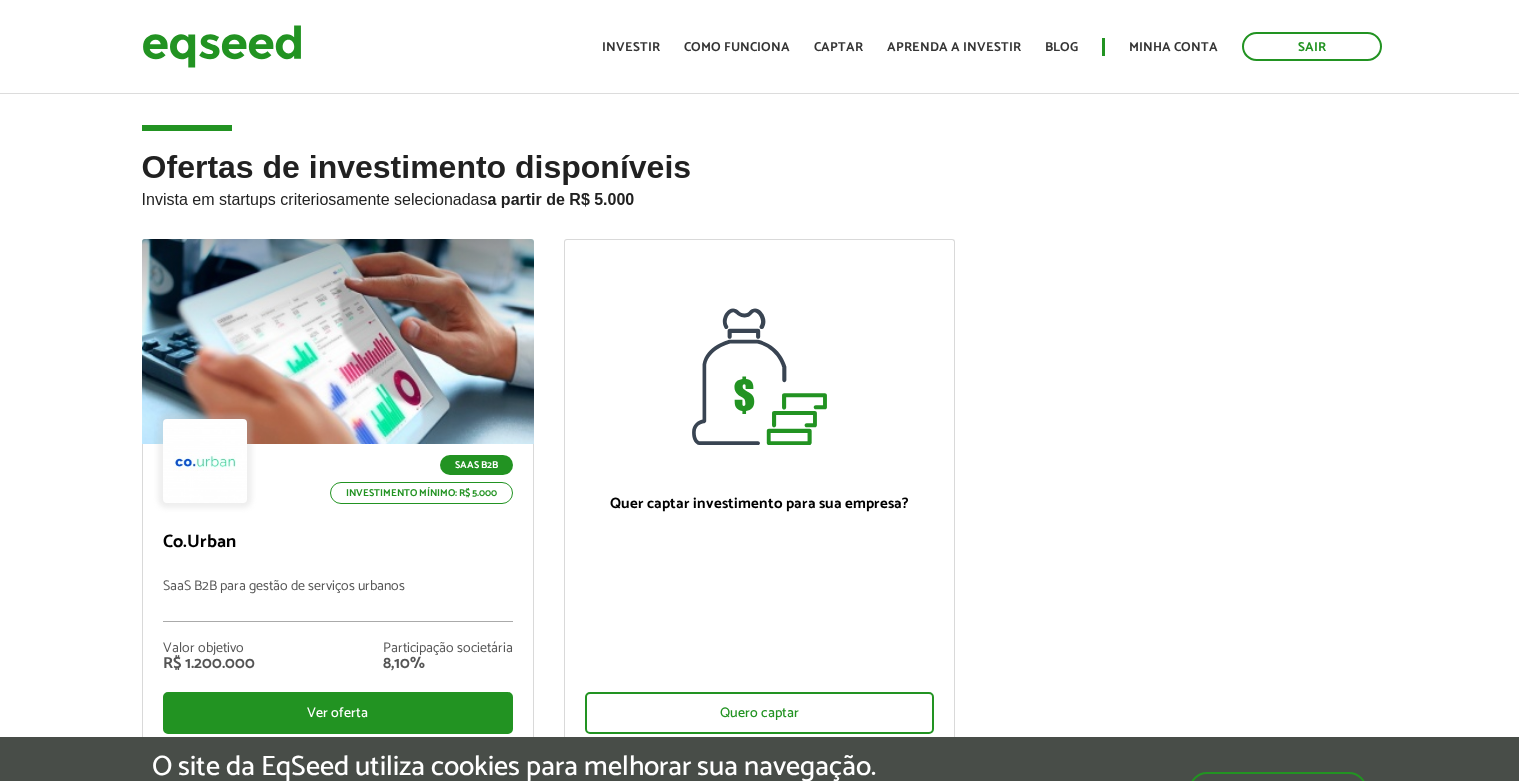 scroll, scrollTop: 0, scrollLeft: 0, axis: both 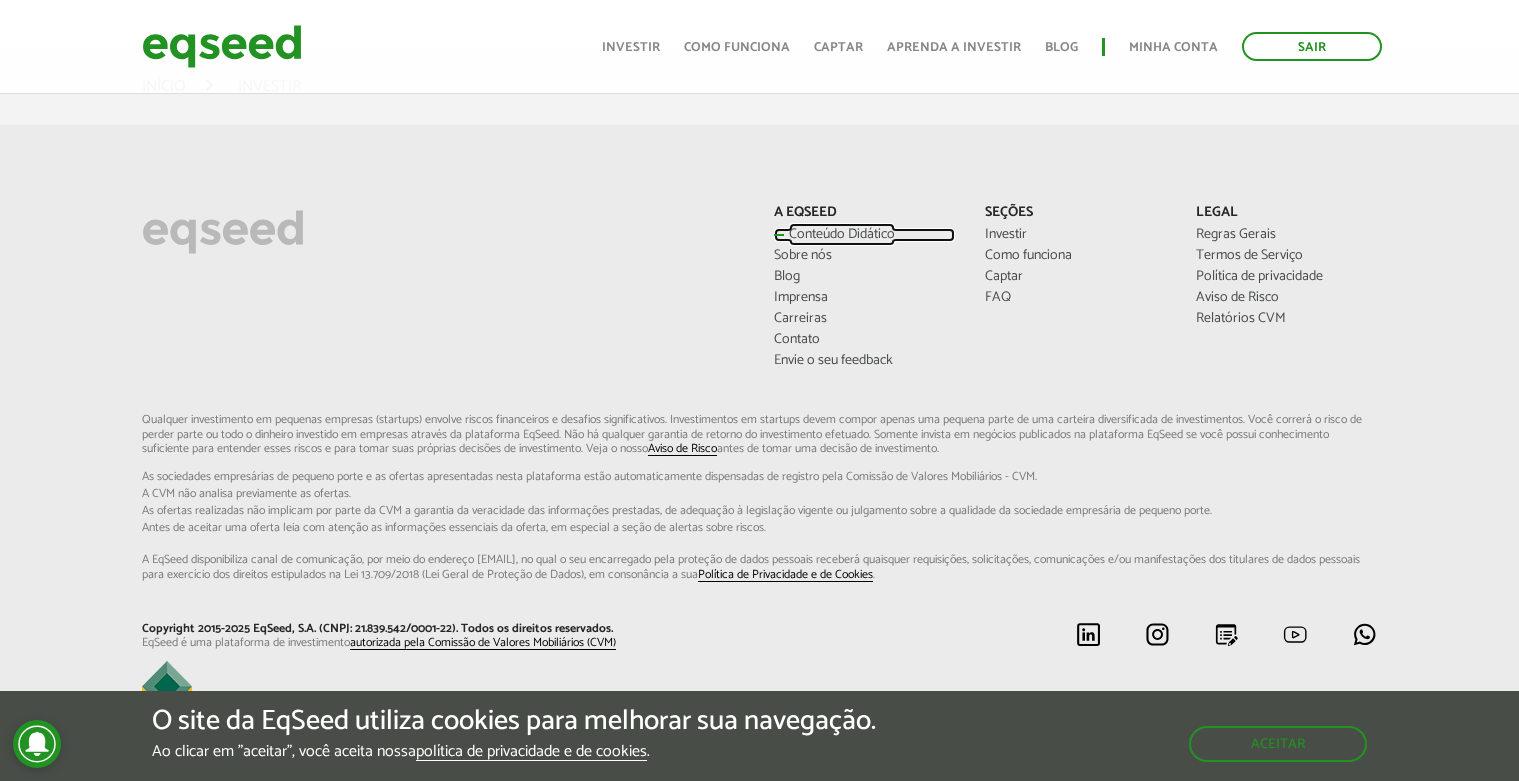 click on "Conteúdo Didático" at bounding box center (864, 235) 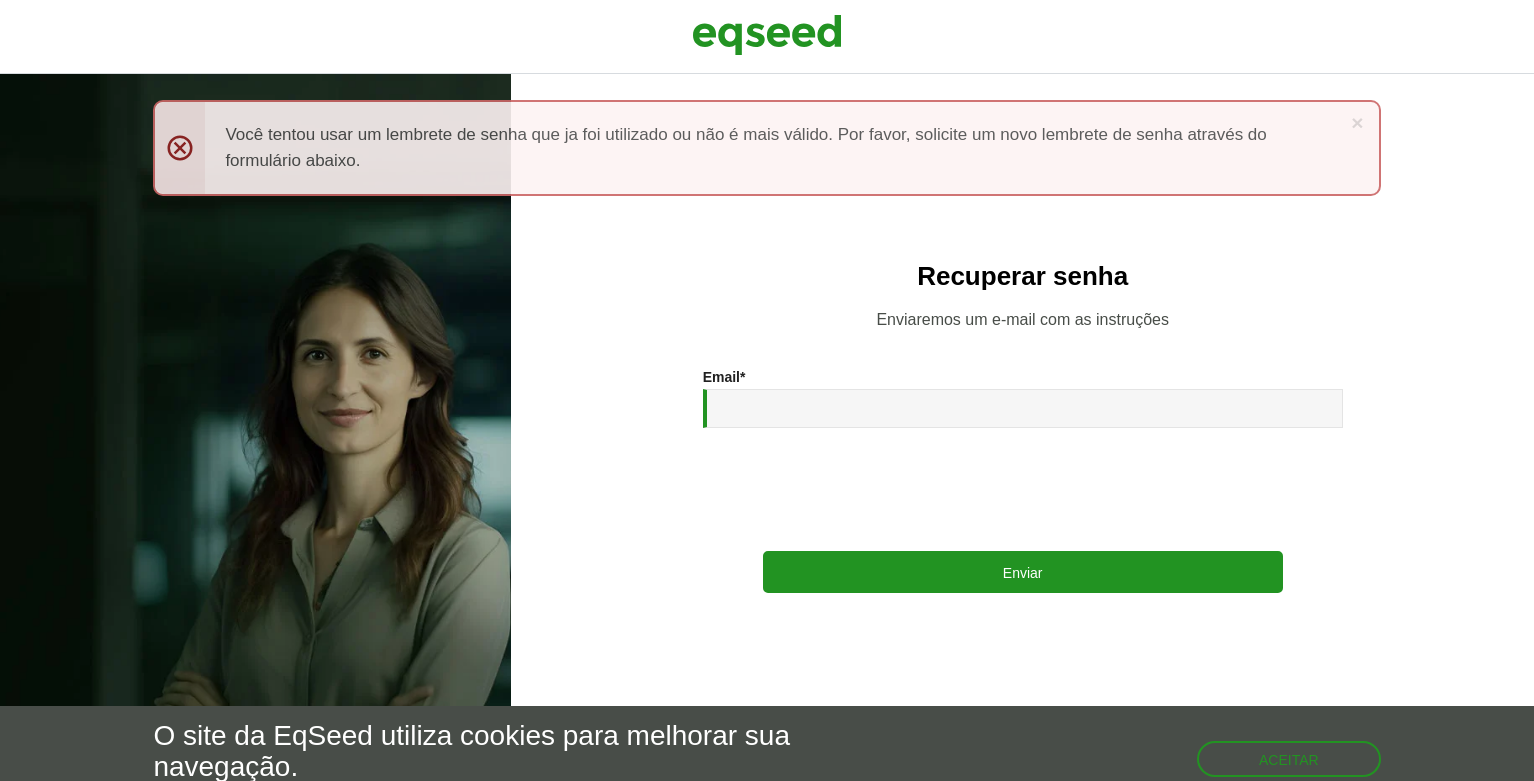 scroll, scrollTop: 0, scrollLeft: 0, axis: both 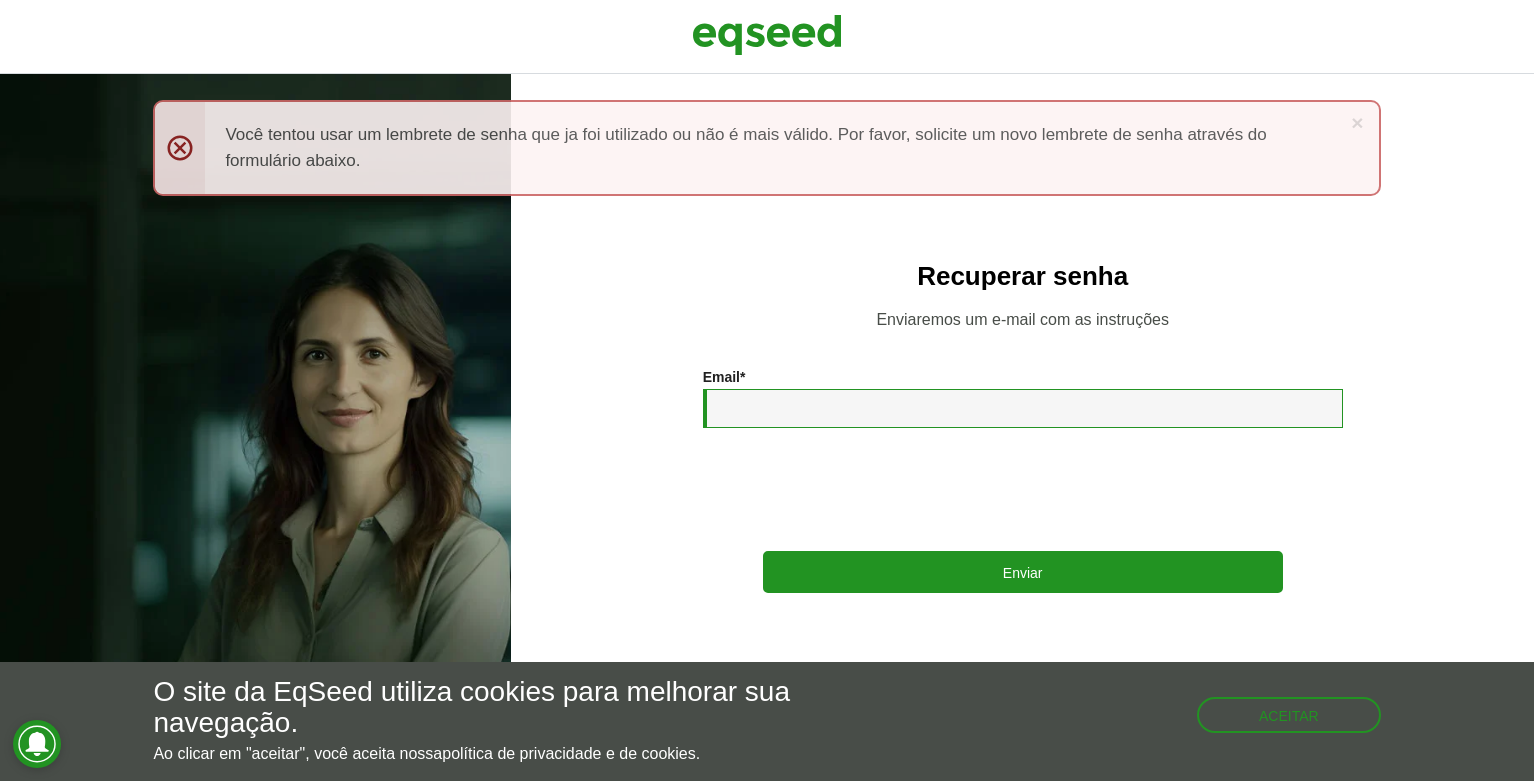 click on "Email  *" at bounding box center [1023, 408] 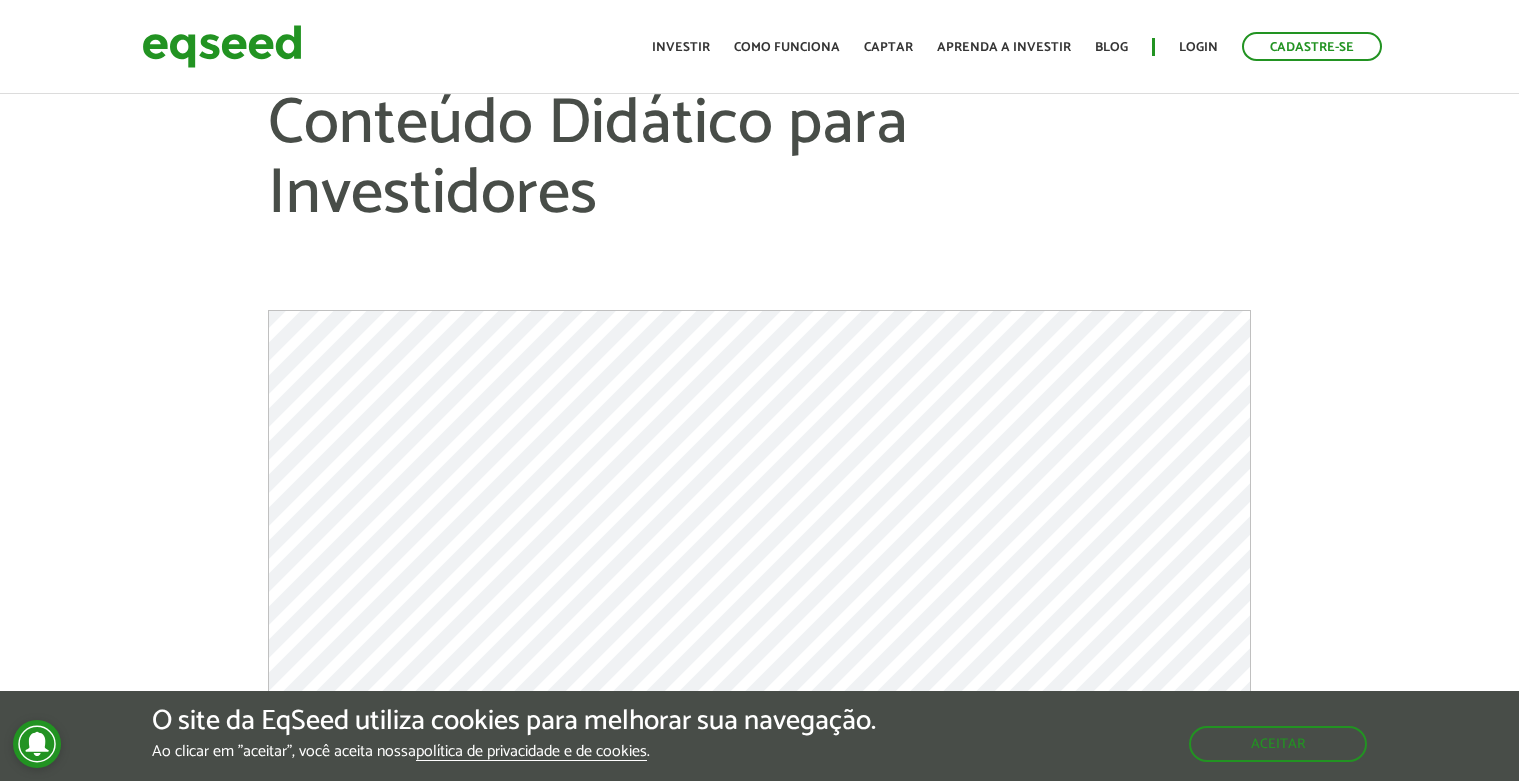 scroll, scrollTop: 0, scrollLeft: 0, axis: both 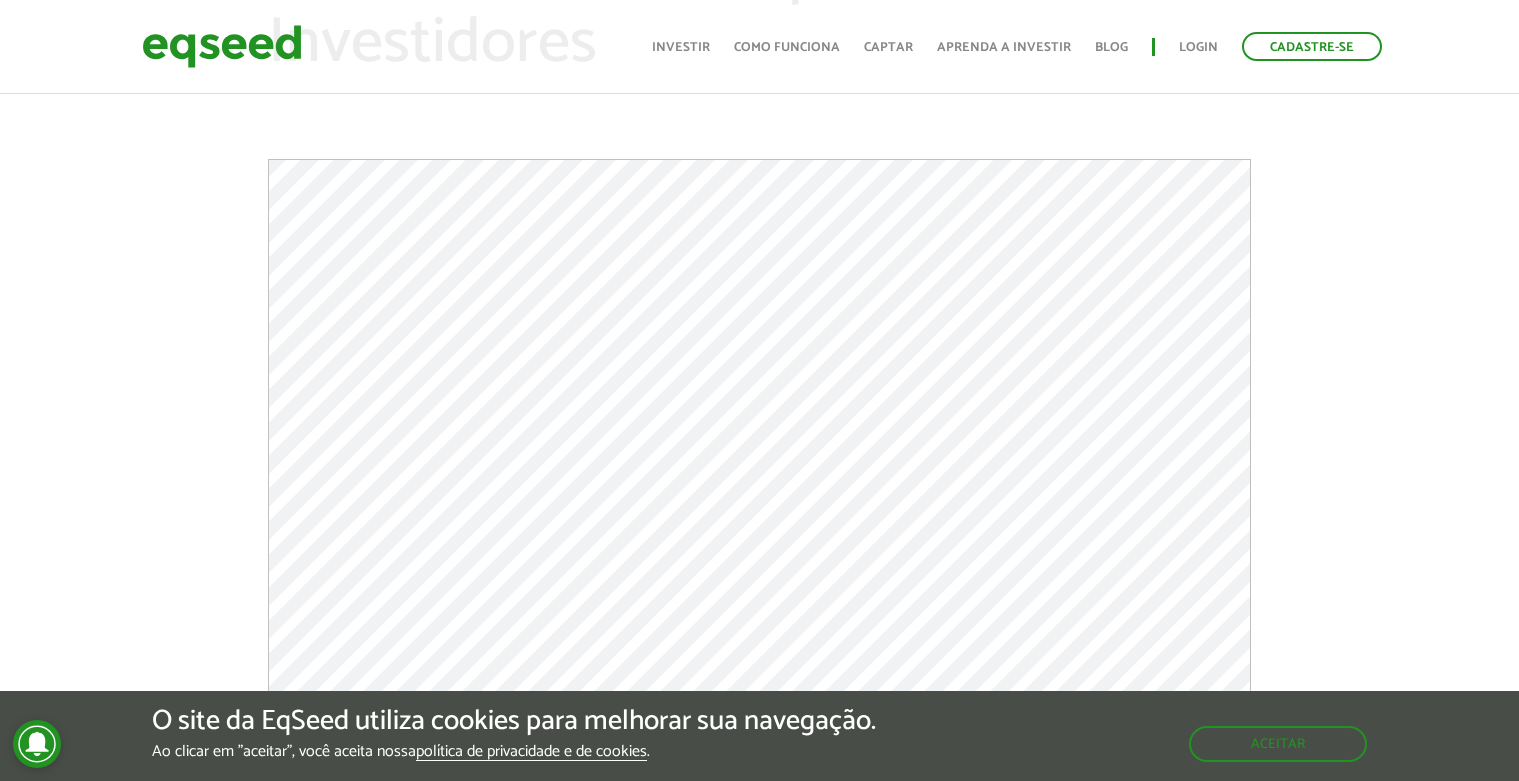 click on "BAIXAR CONTEÚDO" at bounding box center (759, 751) 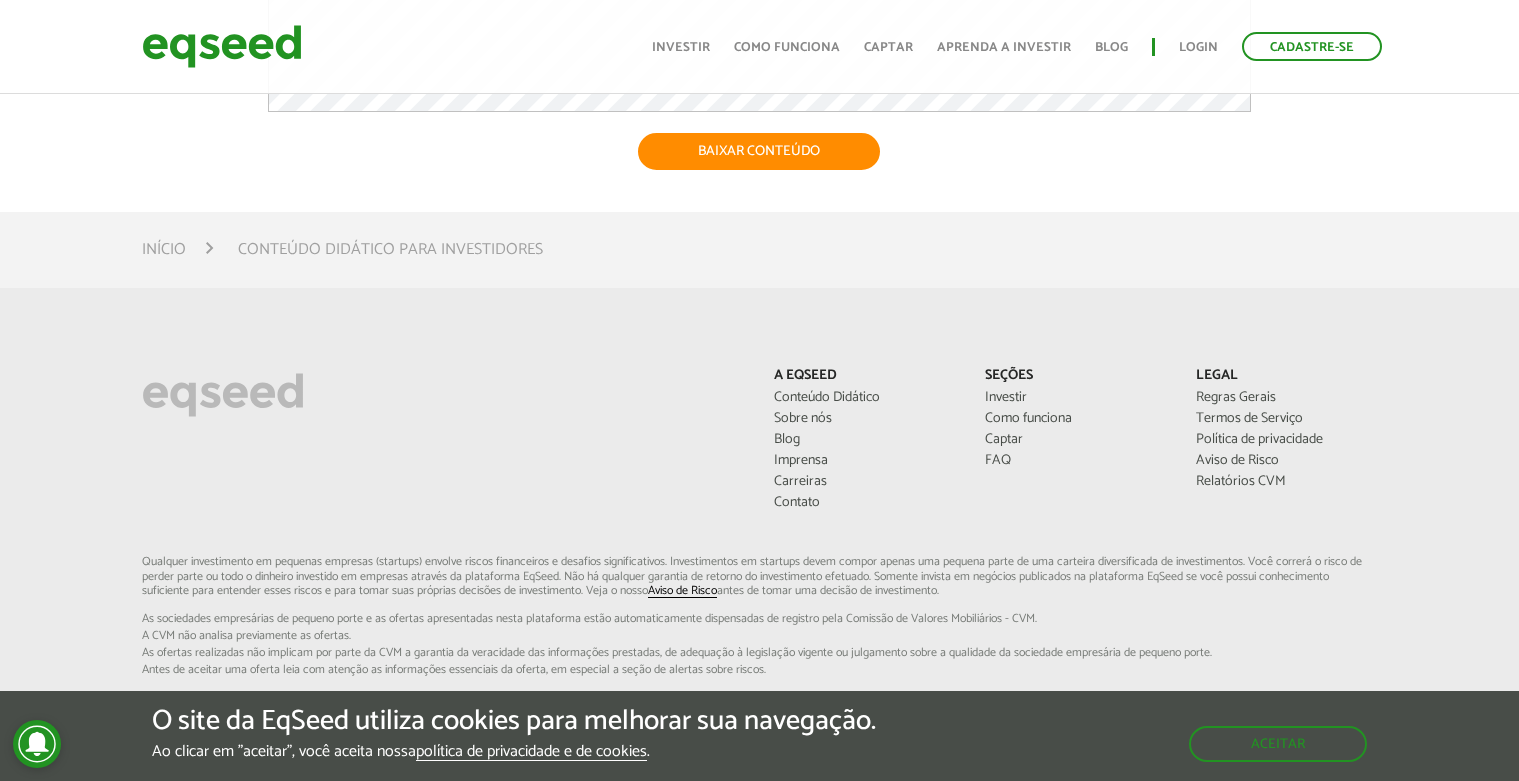scroll, scrollTop: 0, scrollLeft: 0, axis: both 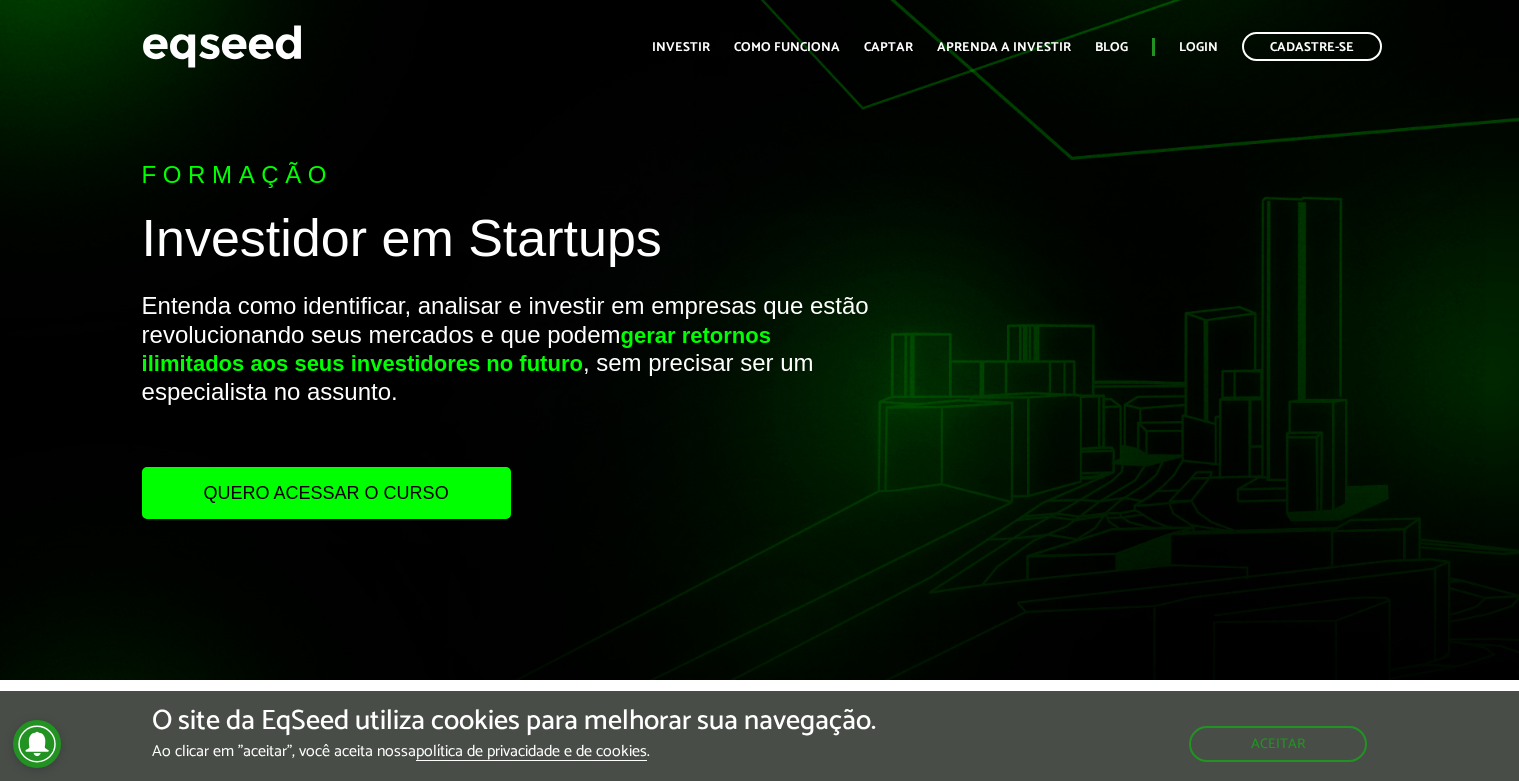 click on "Quero acessar o curso" at bounding box center (326, 493) 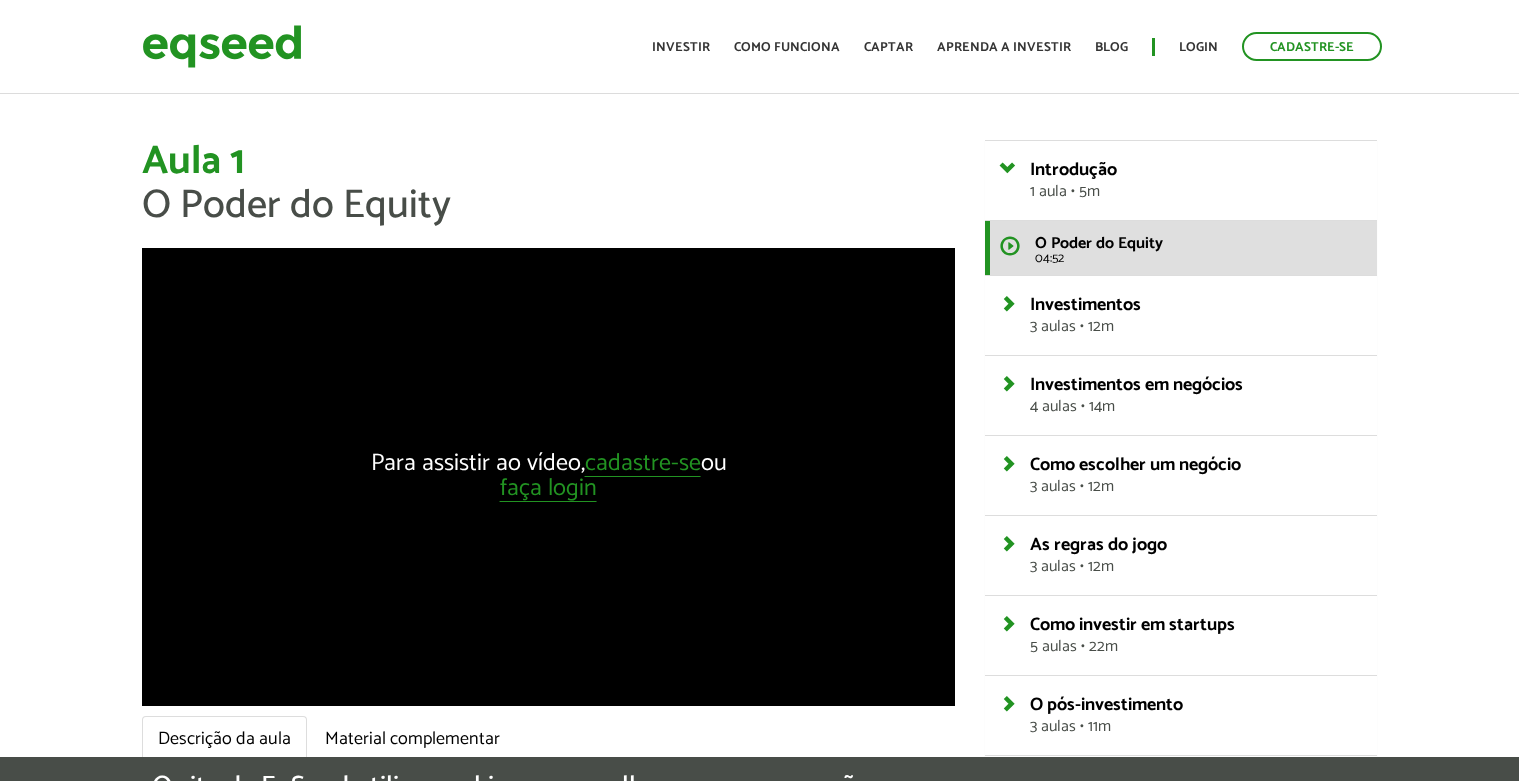 scroll, scrollTop: 0, scrollLeft: 0, axis: both 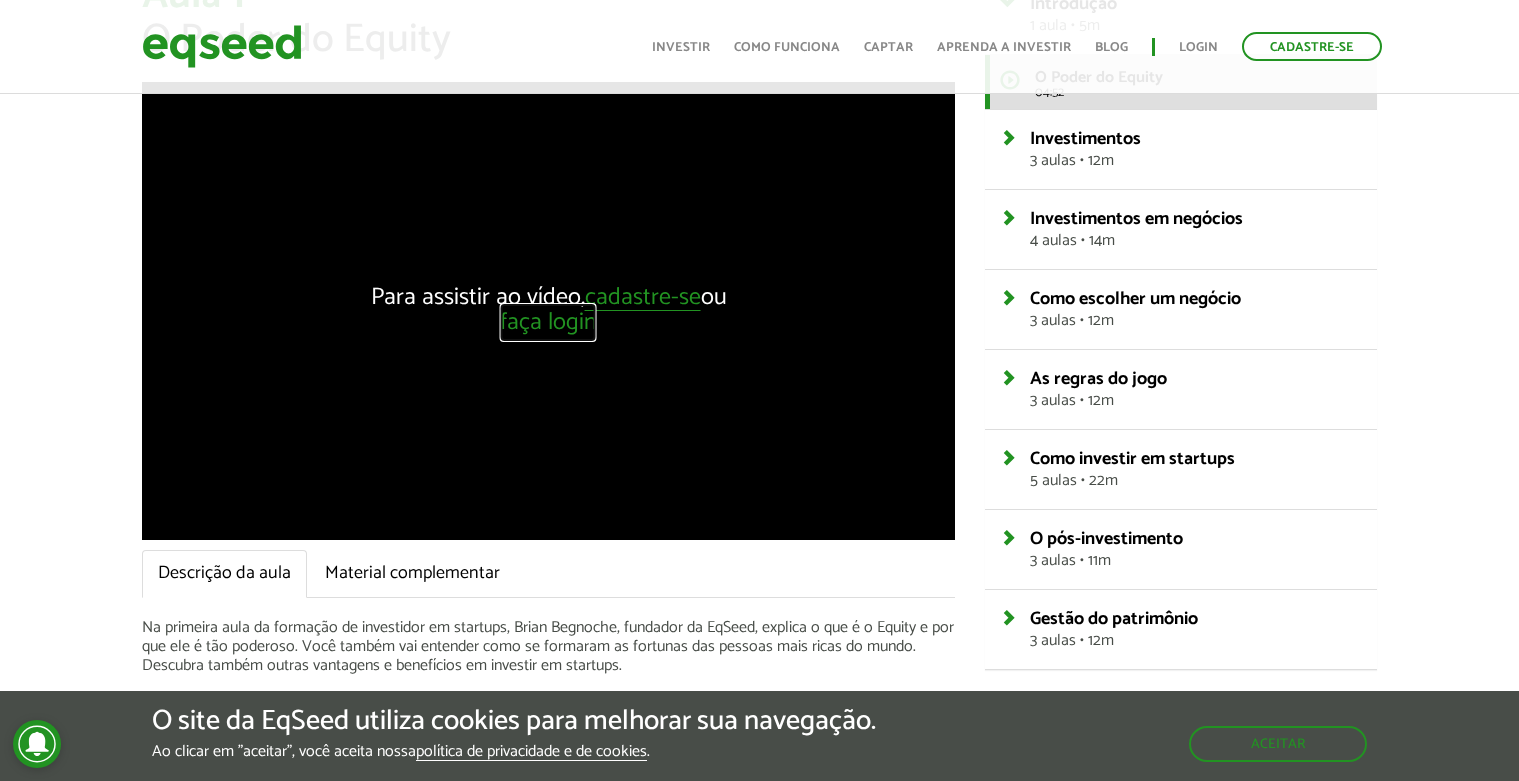 click on "faça login" at bounding box center (548, 323) 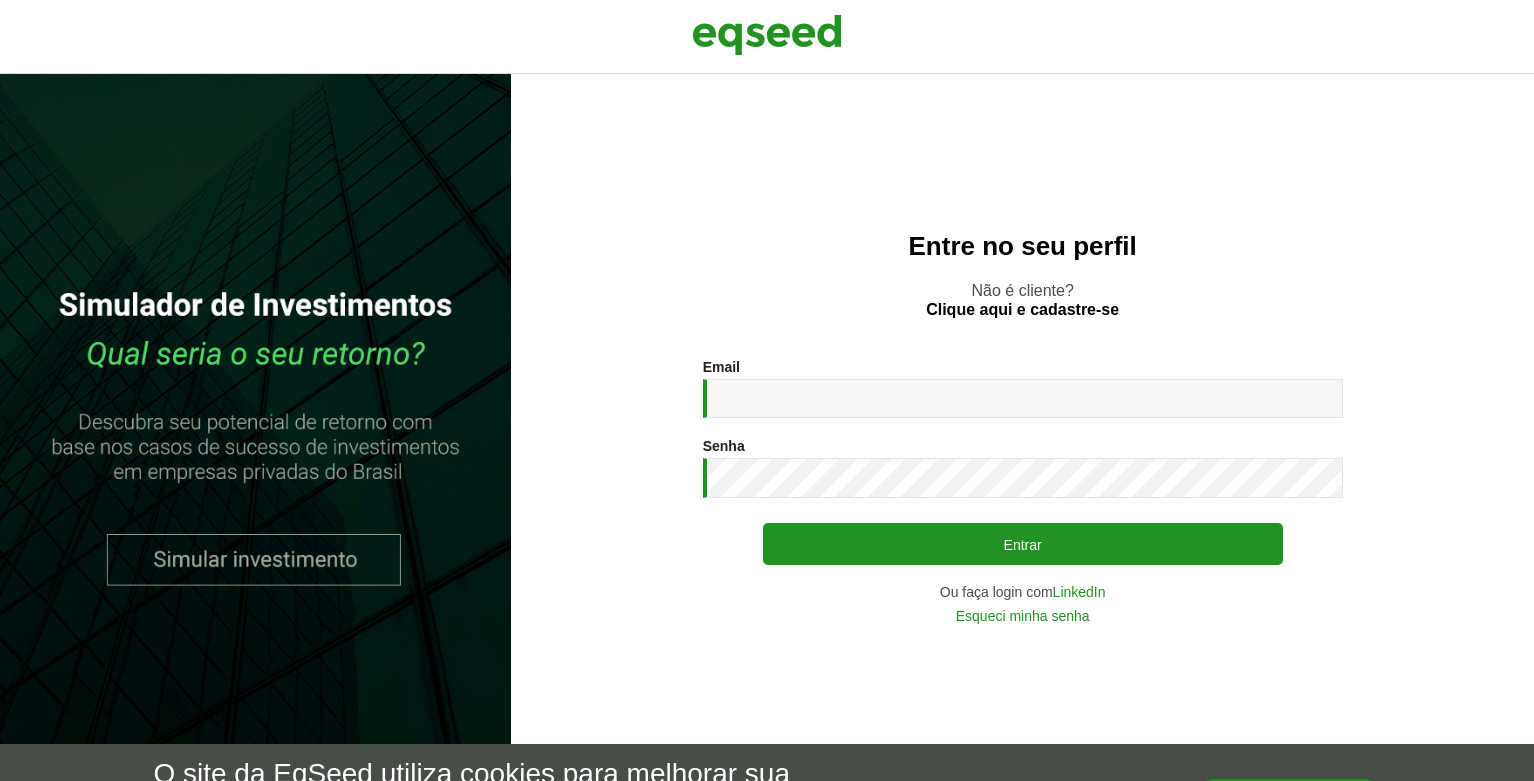 scroll, scrollTop: 0, scrollLeft: 0, axis: both 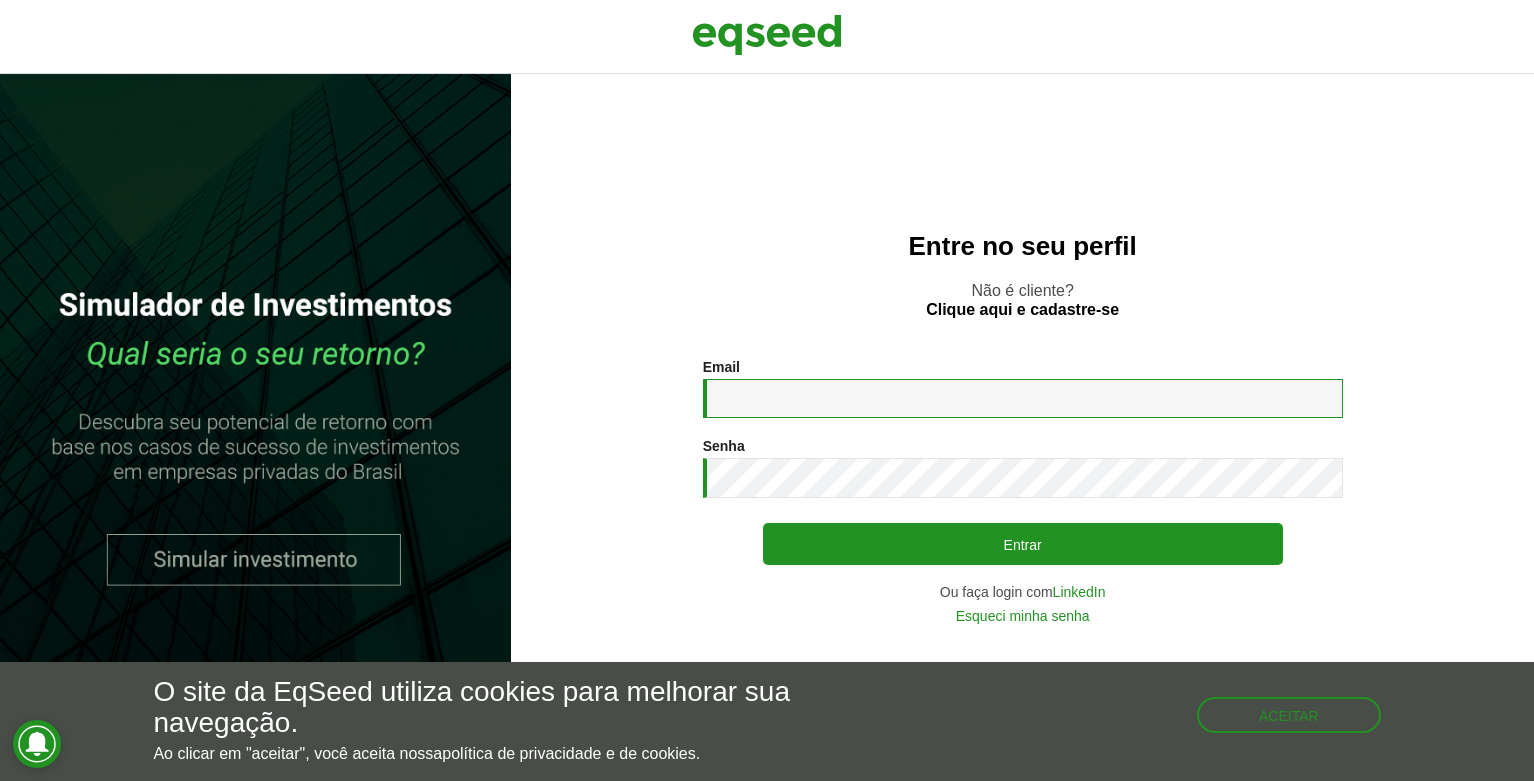click on "Email  *" at bounding box center (1023, 398) 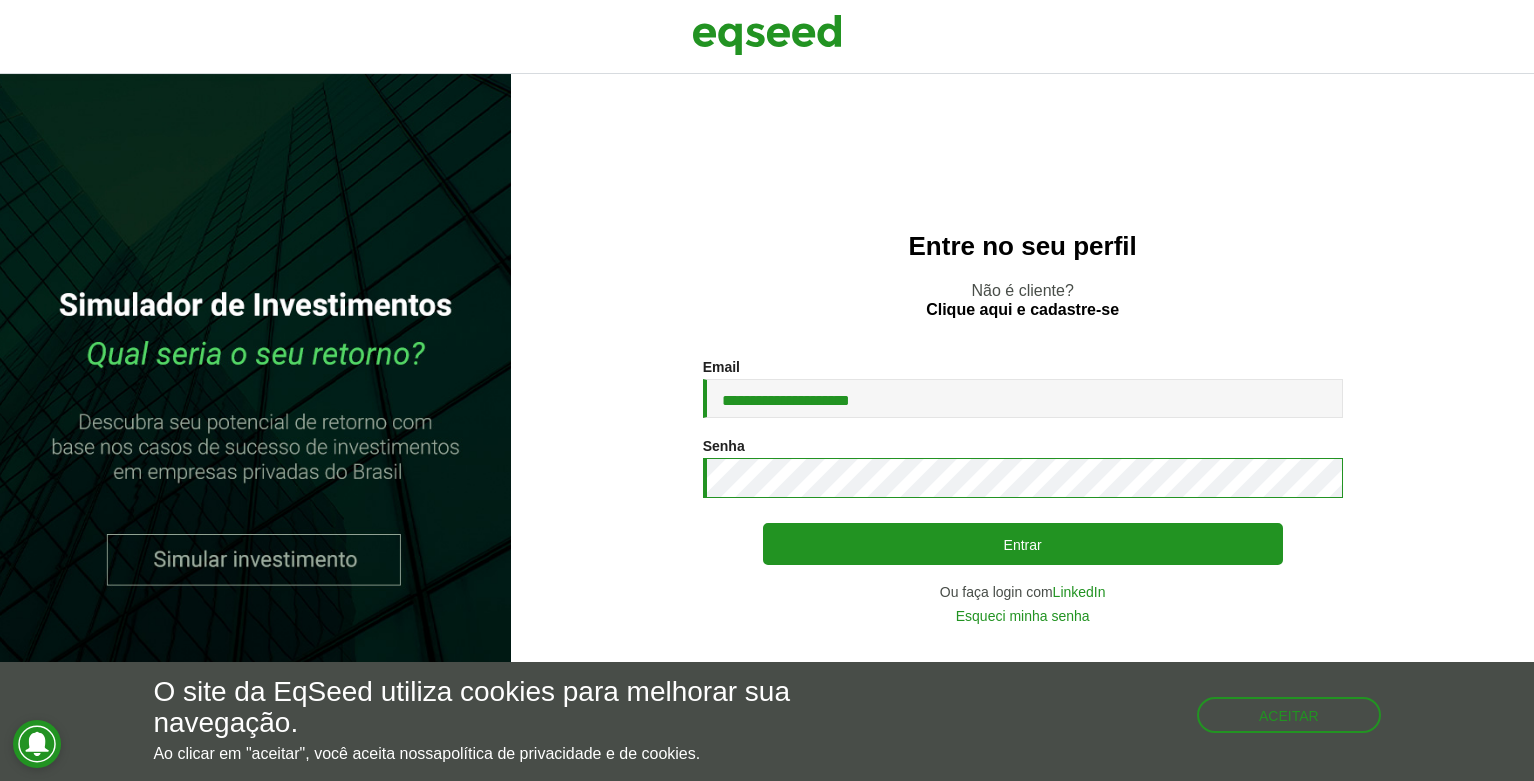 click on "Entrar" at bounding box center (1023, 544) 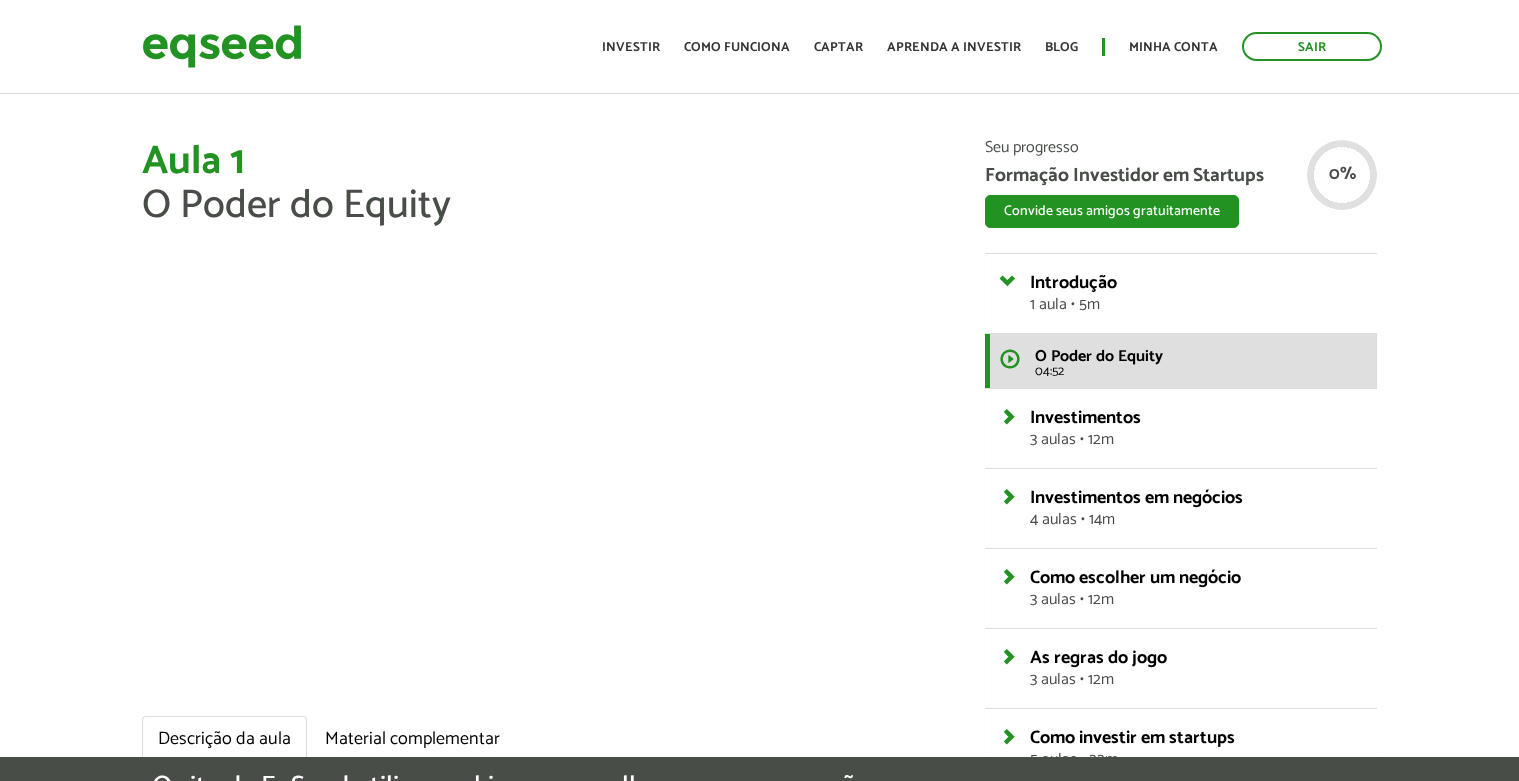 scroll, scrollTop: 0, scrollLeft: 0, axis: both 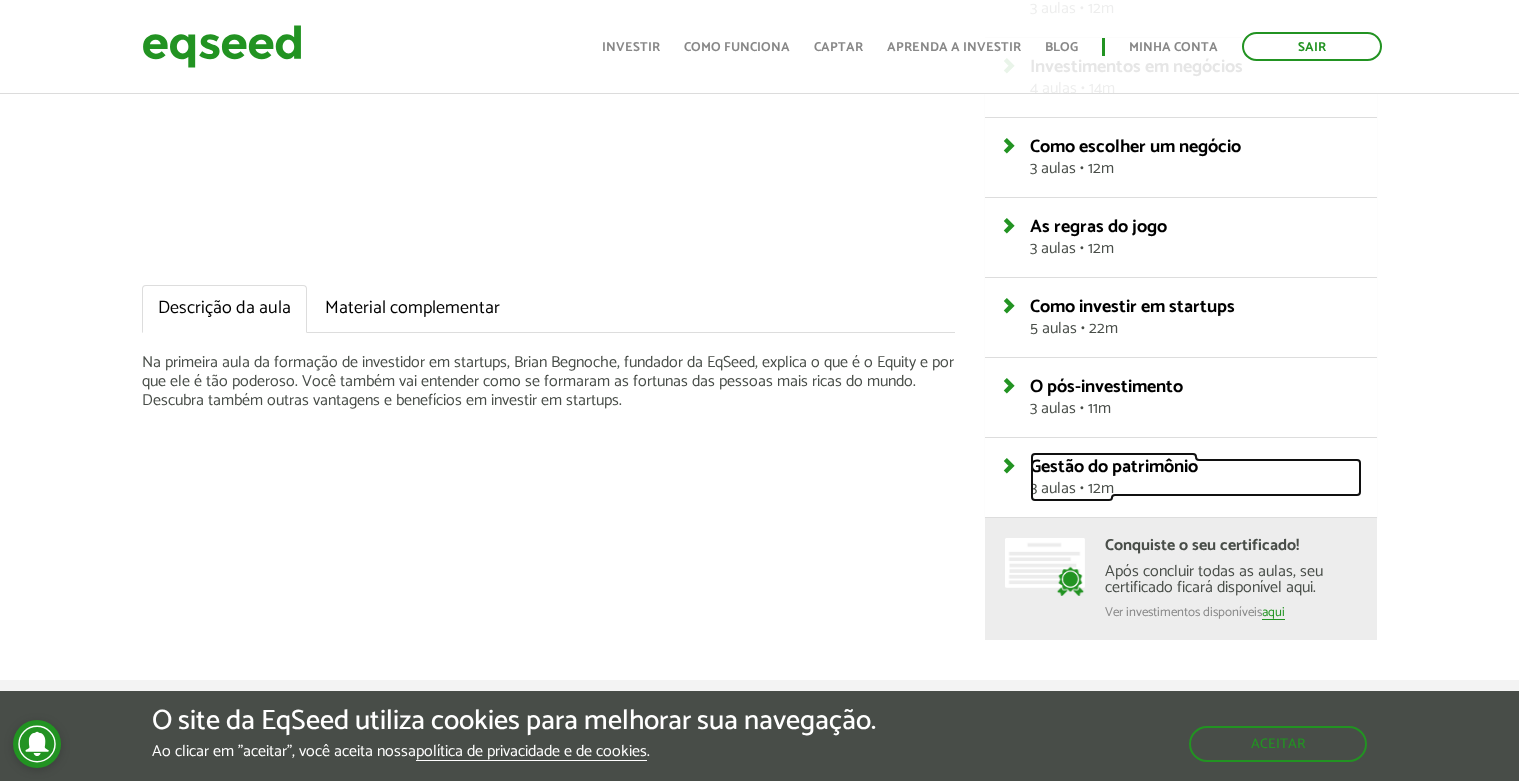 click on "Gestão do patrimônio 3 aulas • 12m" at bounding box center (1196, 477) 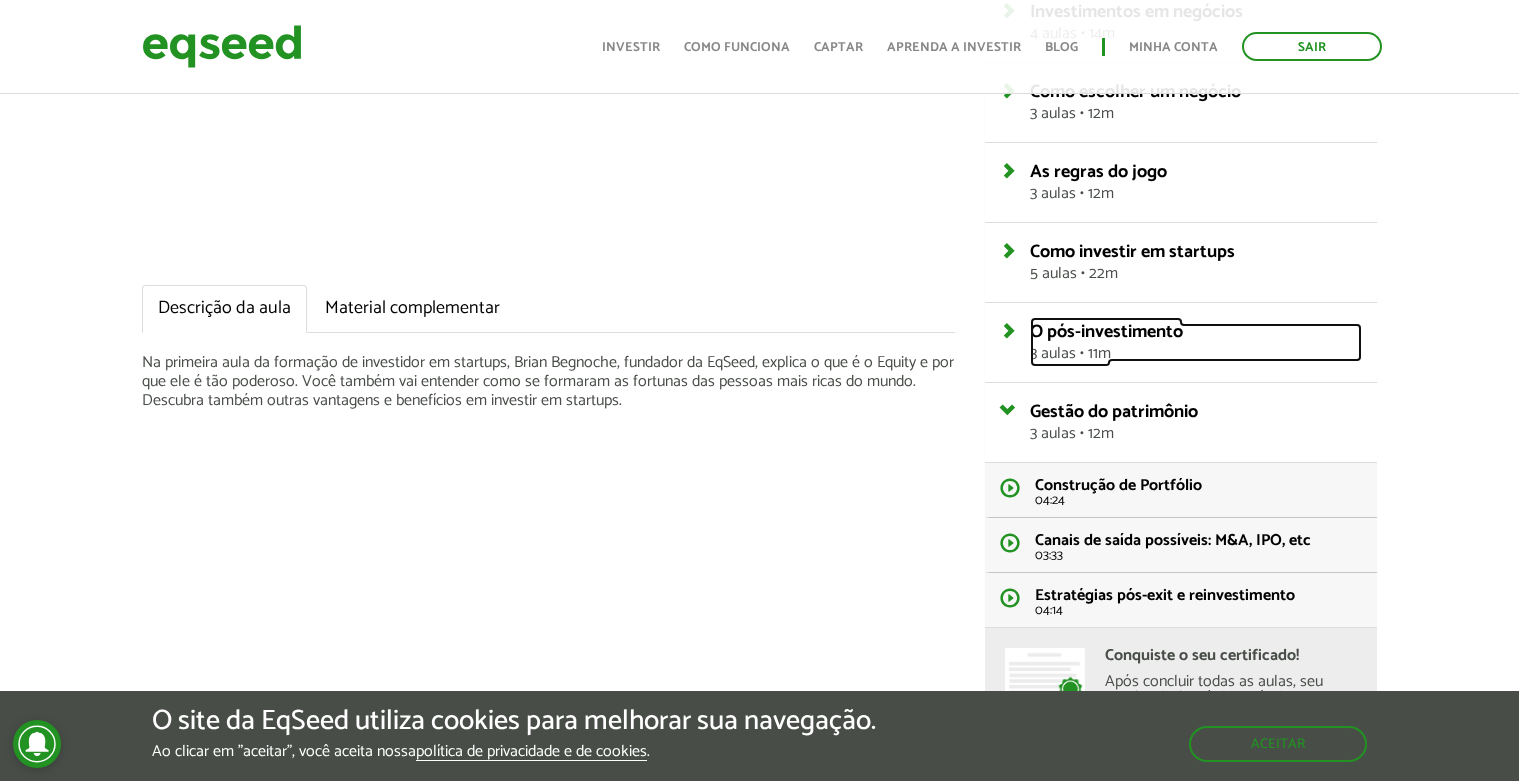 click on "O pós-investimento 3 aulas • 11m" at bounding box center [1196, 342] 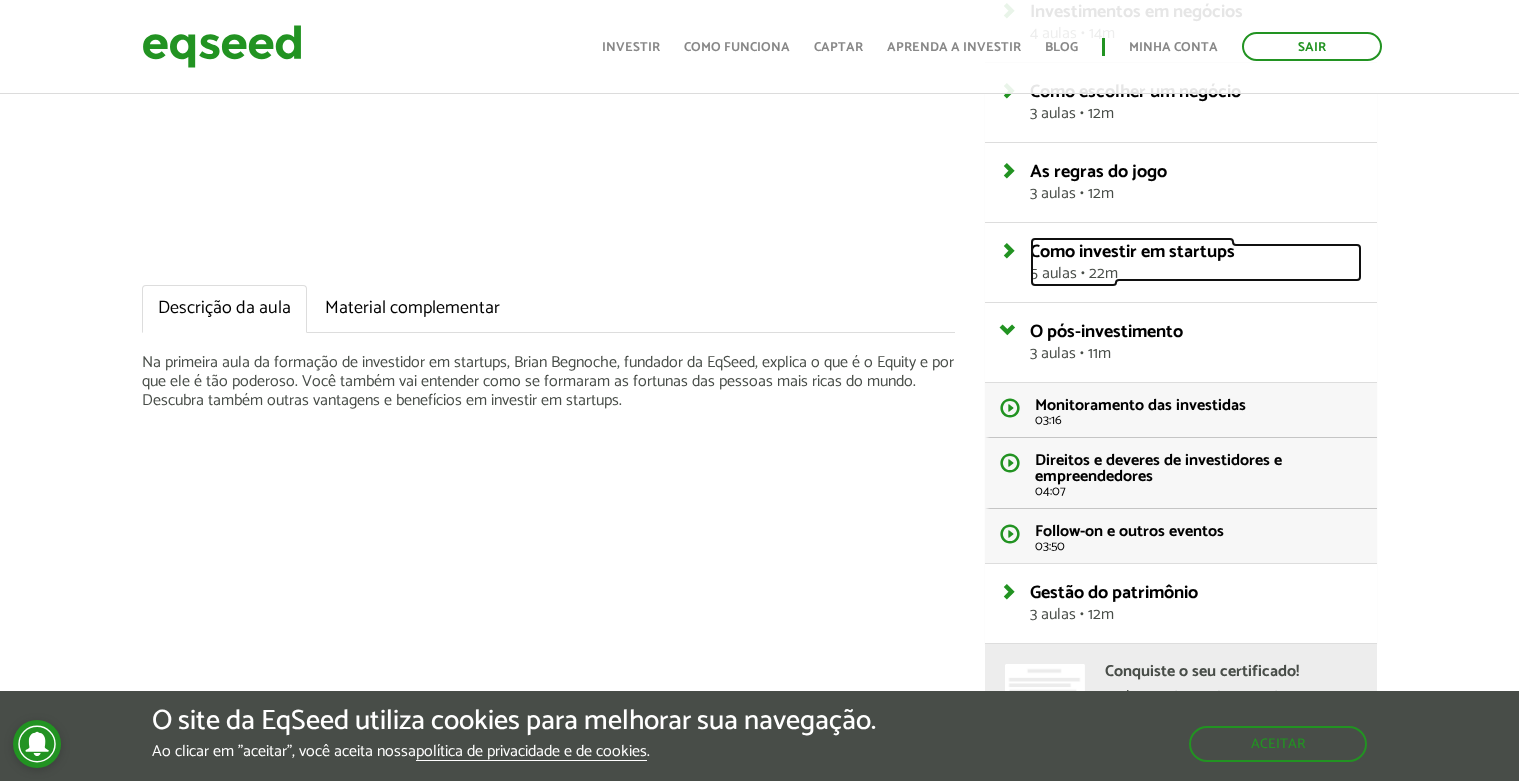 click on "Como investir em startups 5 aulas • 22m" at bounding box center (1196, 262) 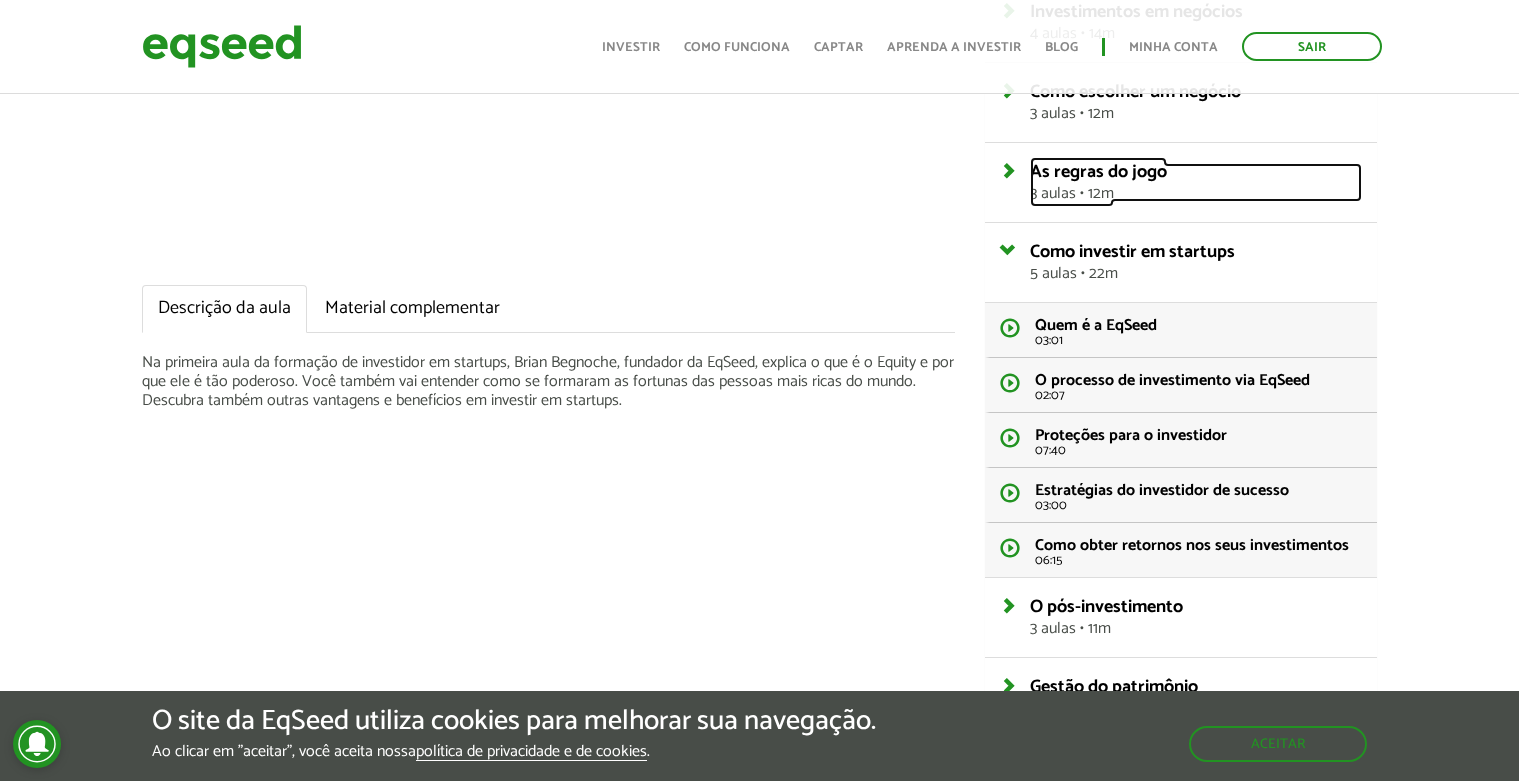 click on "As regras do jogo 3 aulas • 12m" at bounding box center (1196, 182) 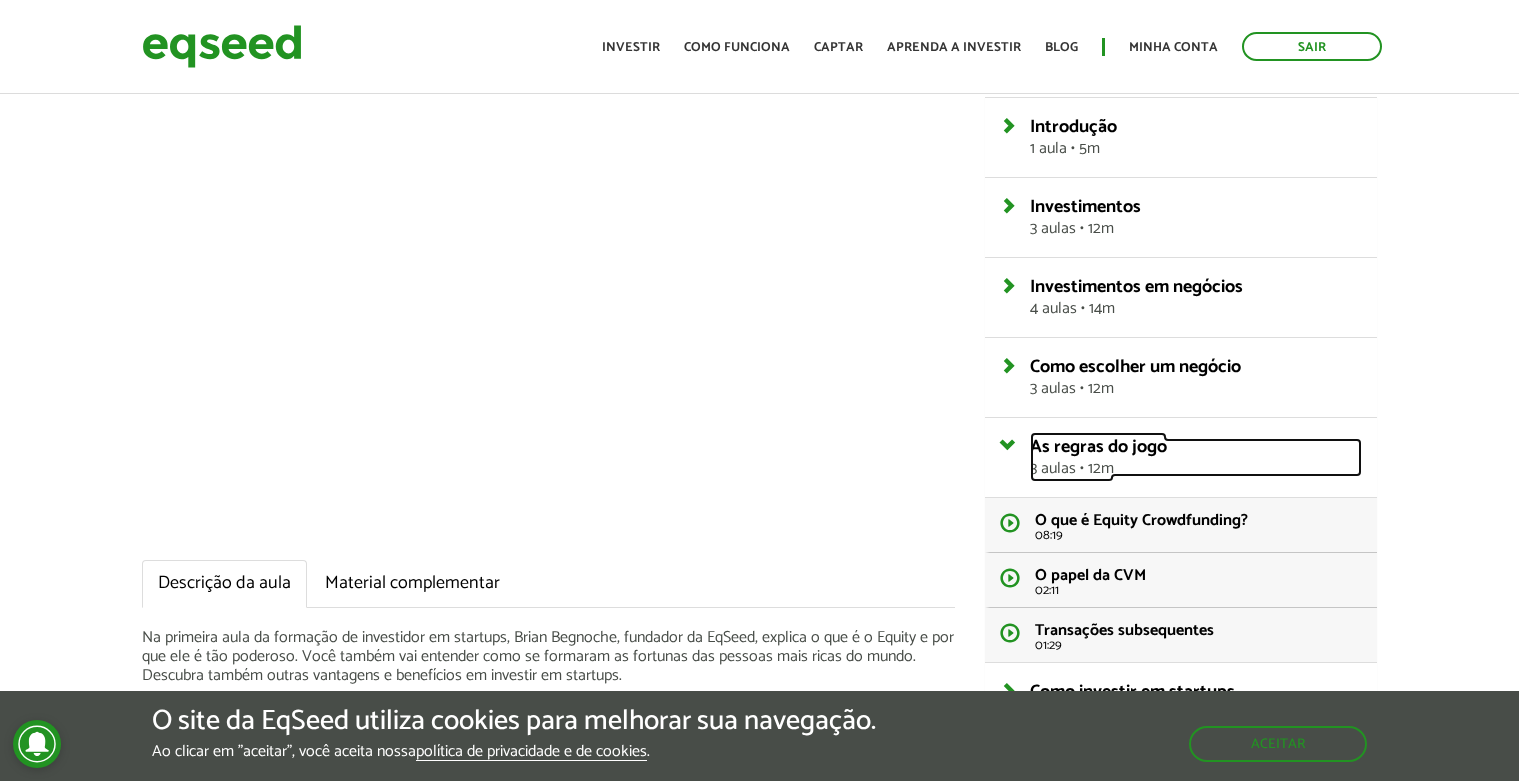 scroll, scrollTop: 0, scrollLeft: 0, axis: both 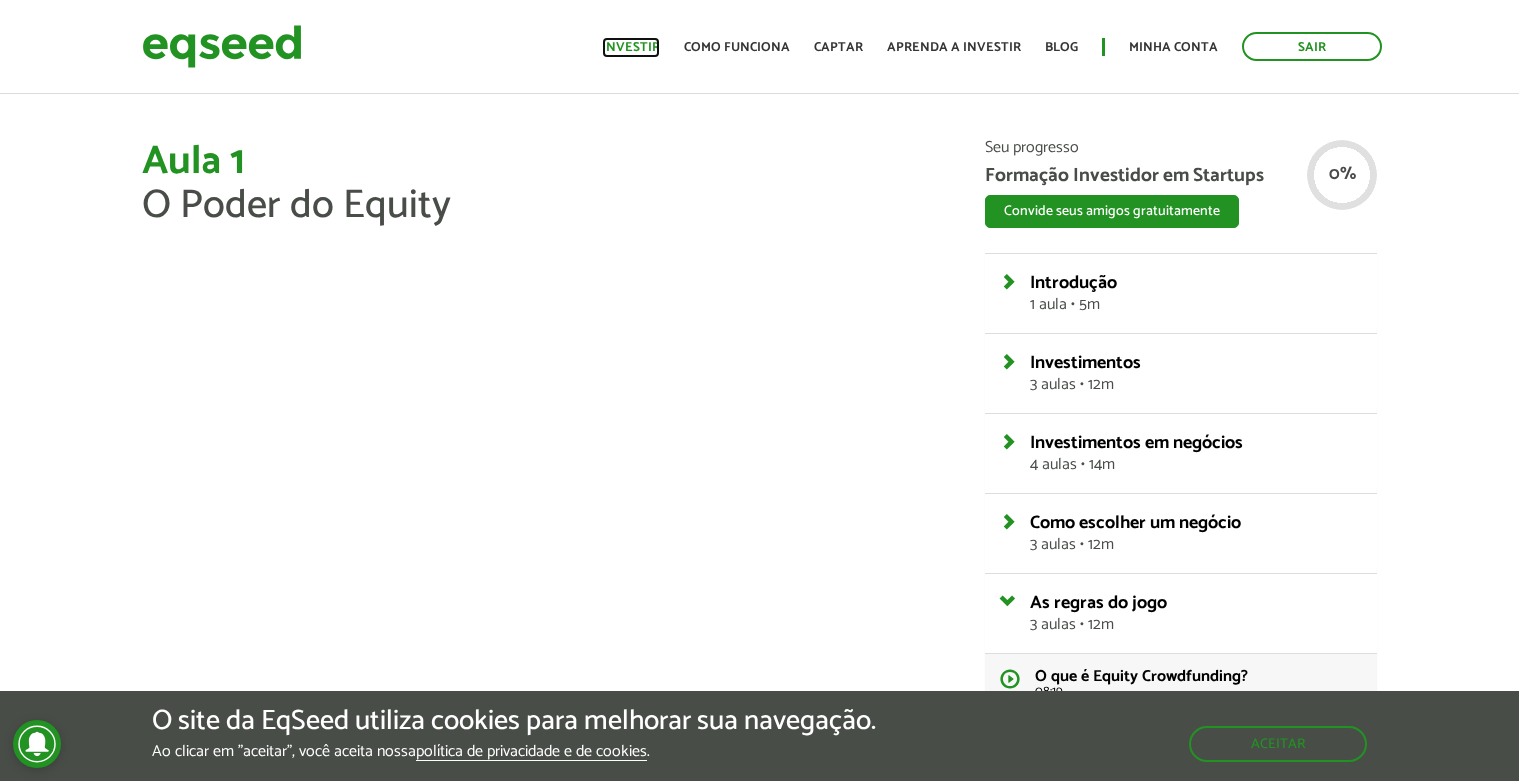 click on "Investir" at bounding box center [631, 47] 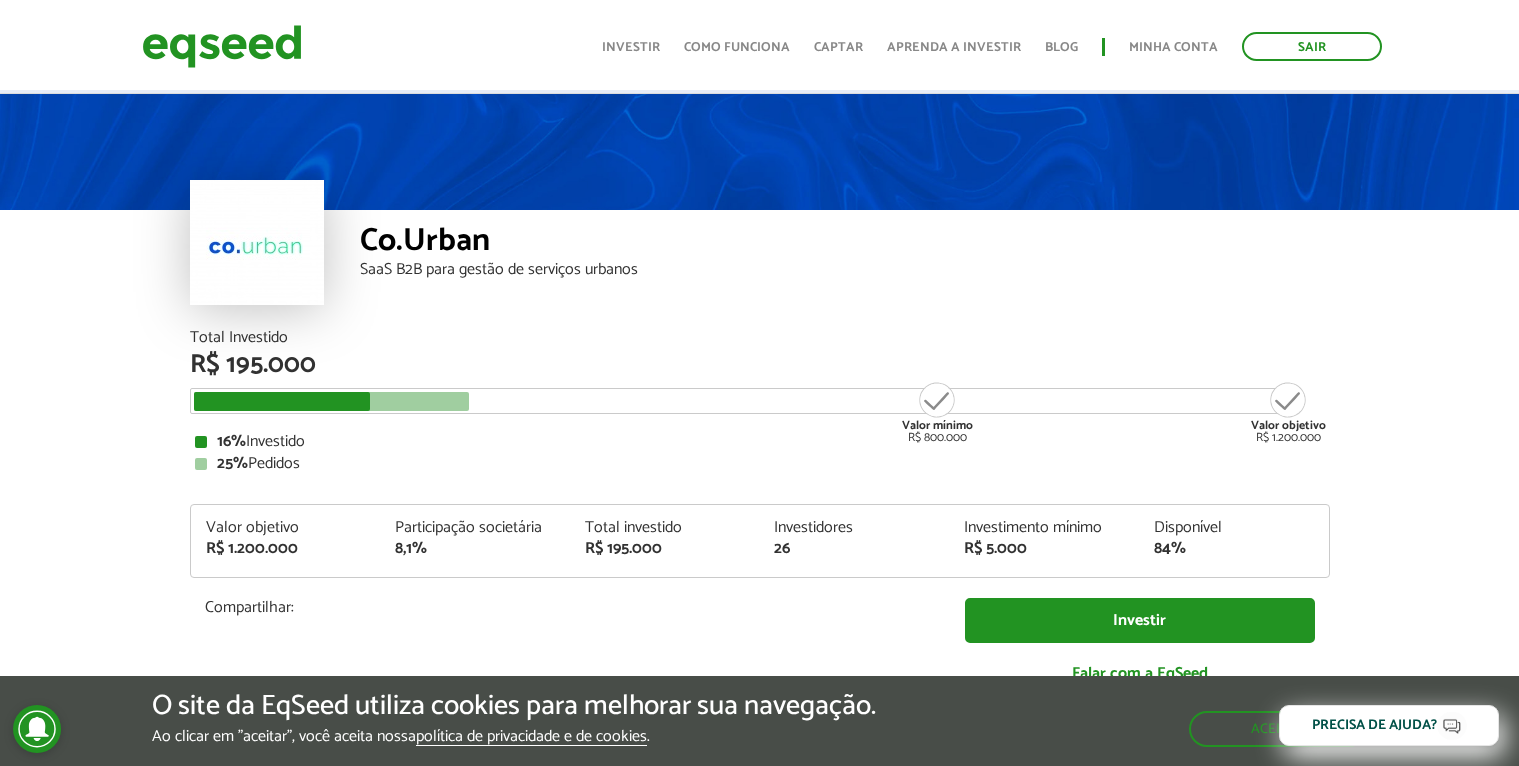scroll, scrollTop: 78, scrollLeft: 0, axis: vertical 